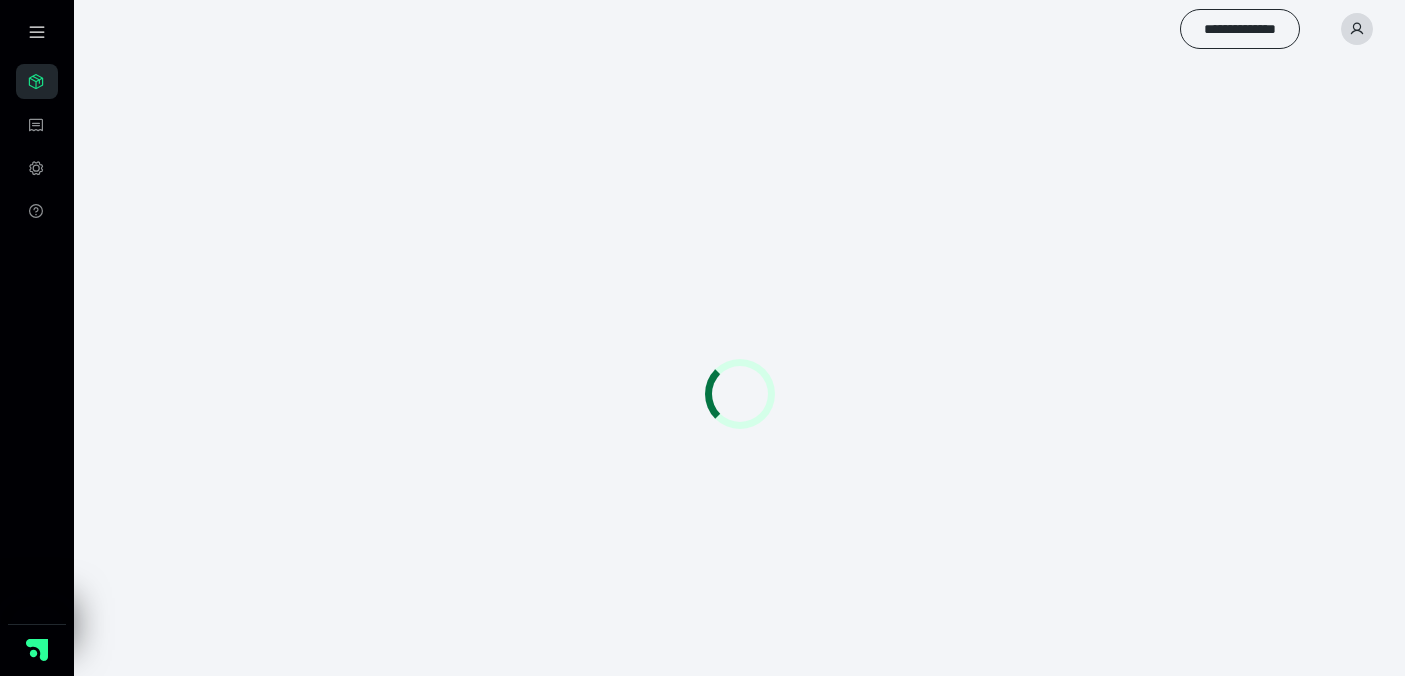 scroll, scrollTop: 0, scrollLeft: 0, axis: both 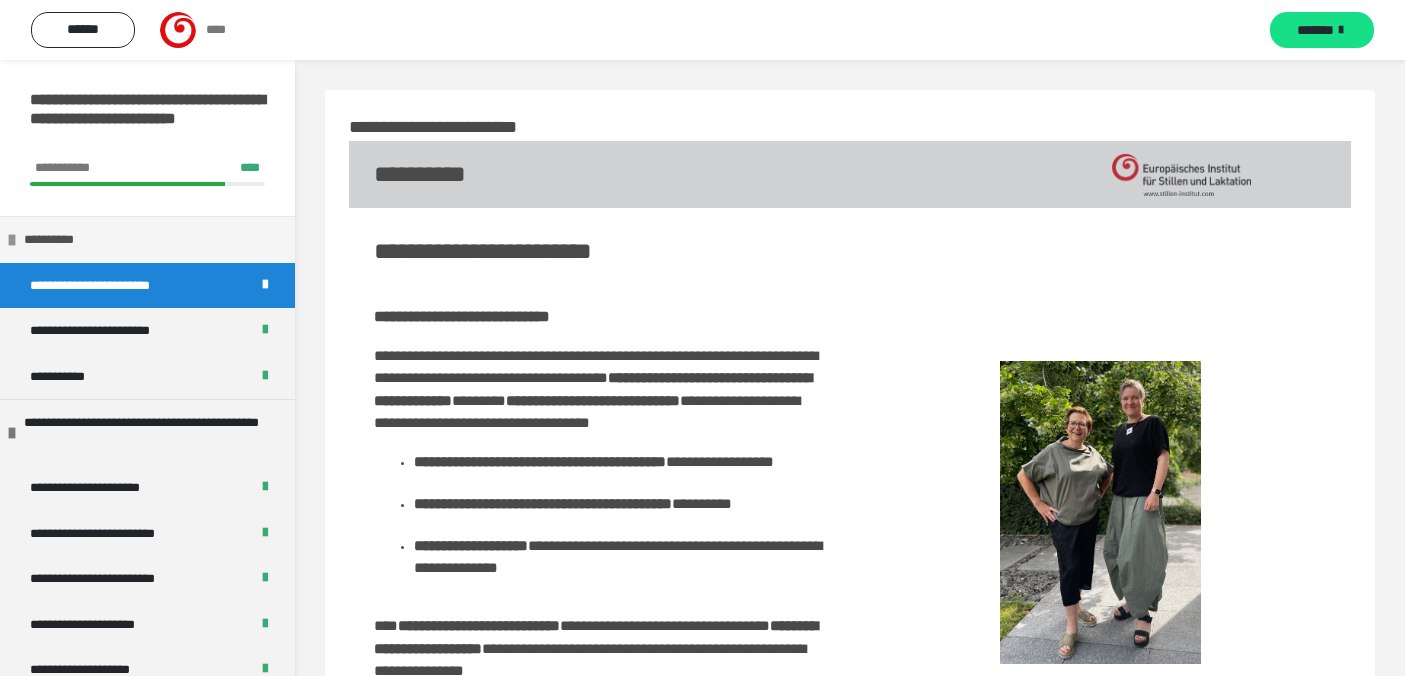 click at bounding box center [12, 240] 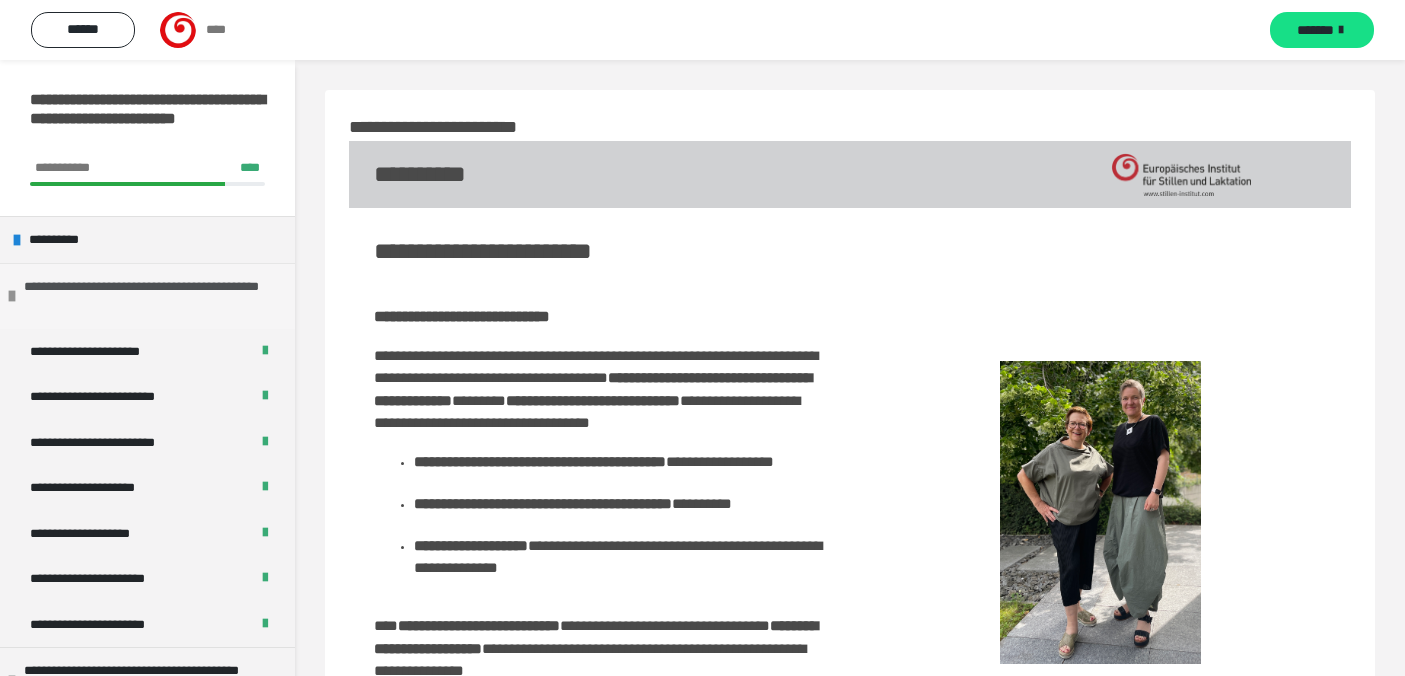 click at bounding box center [12, 296] 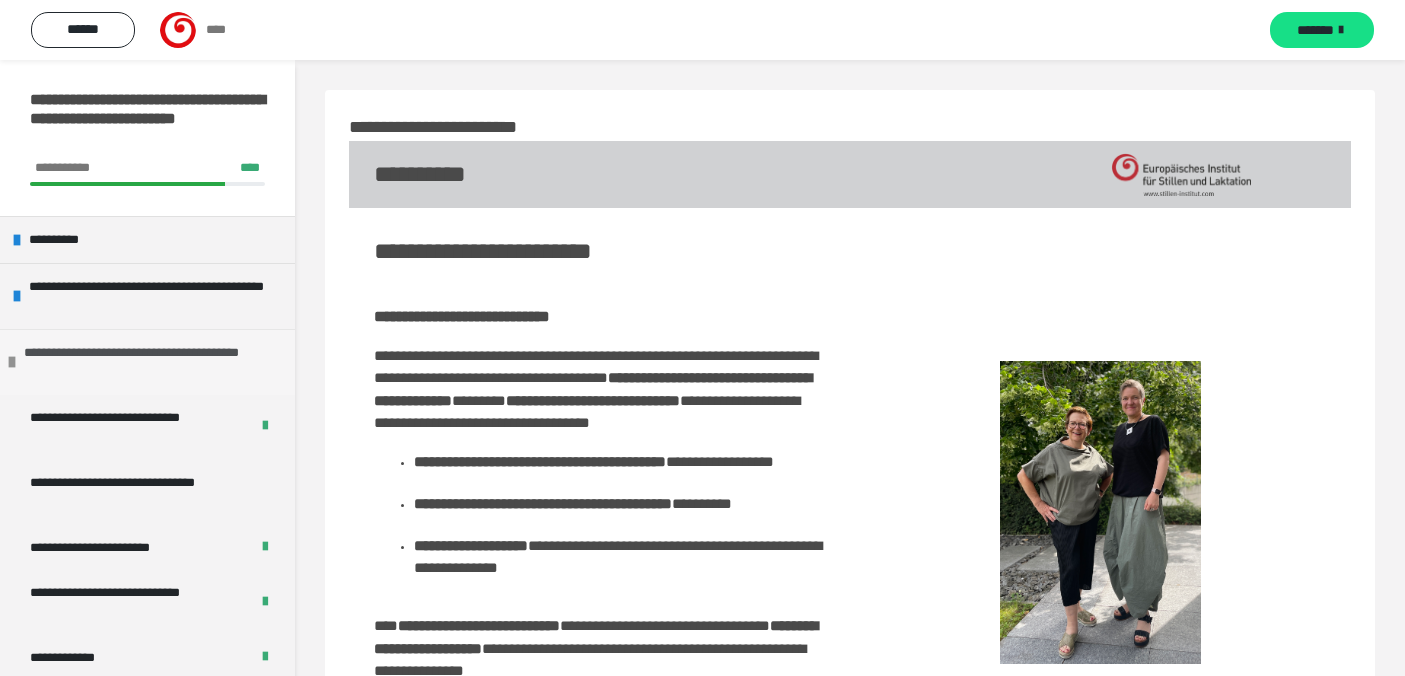 click at bounding box center (12, 362) 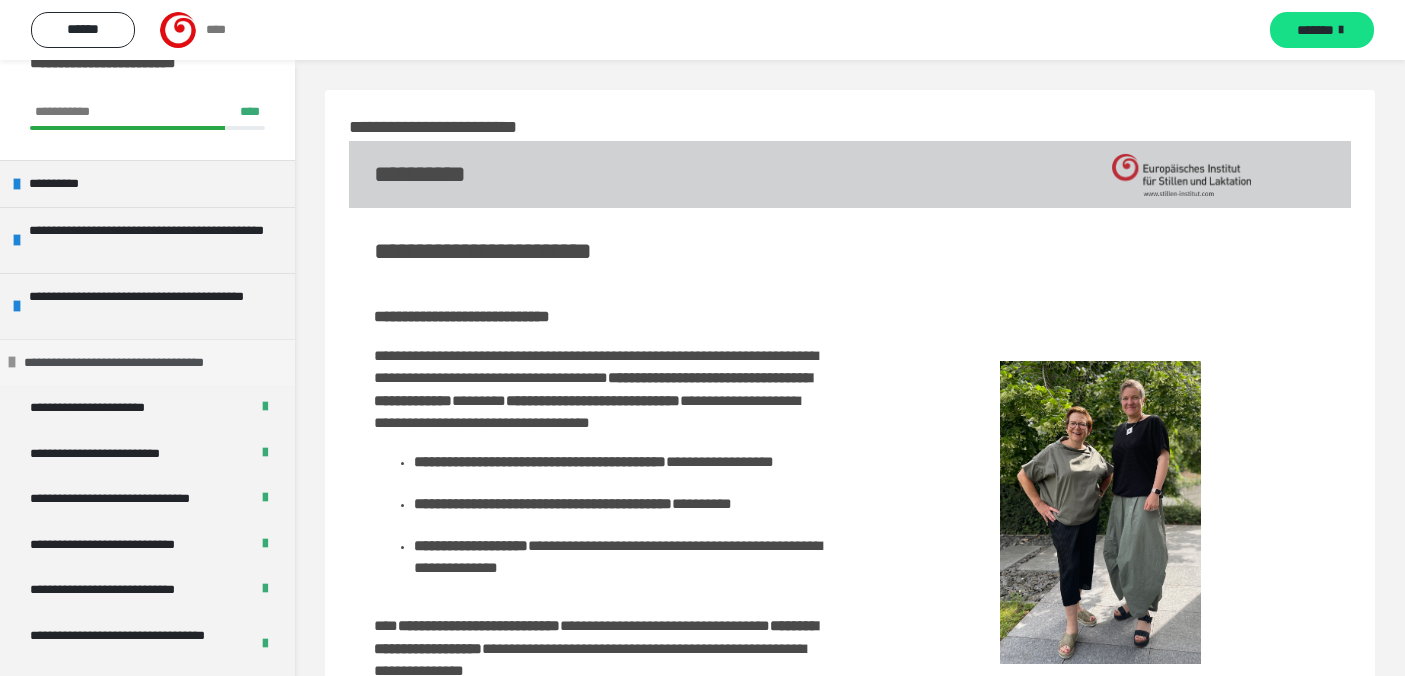 click at bounding box center (12, 362) 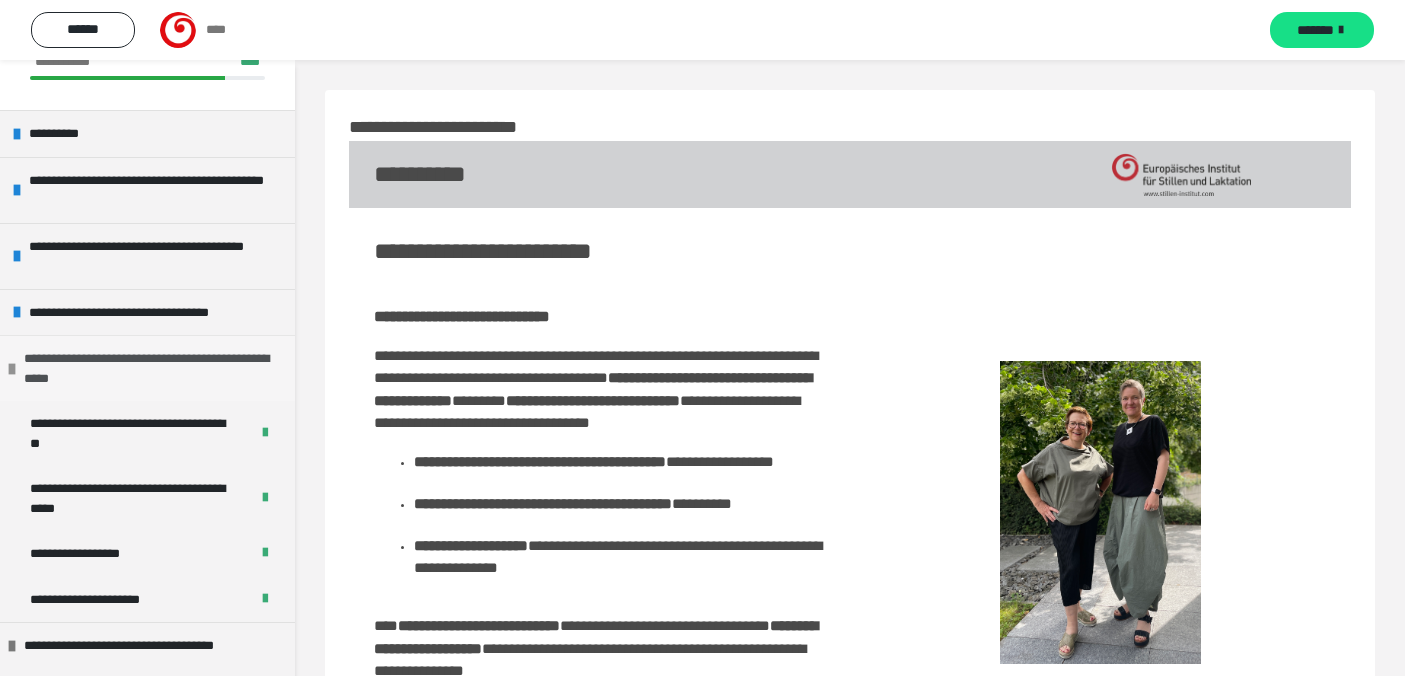 click at bounding box center (12, 369) 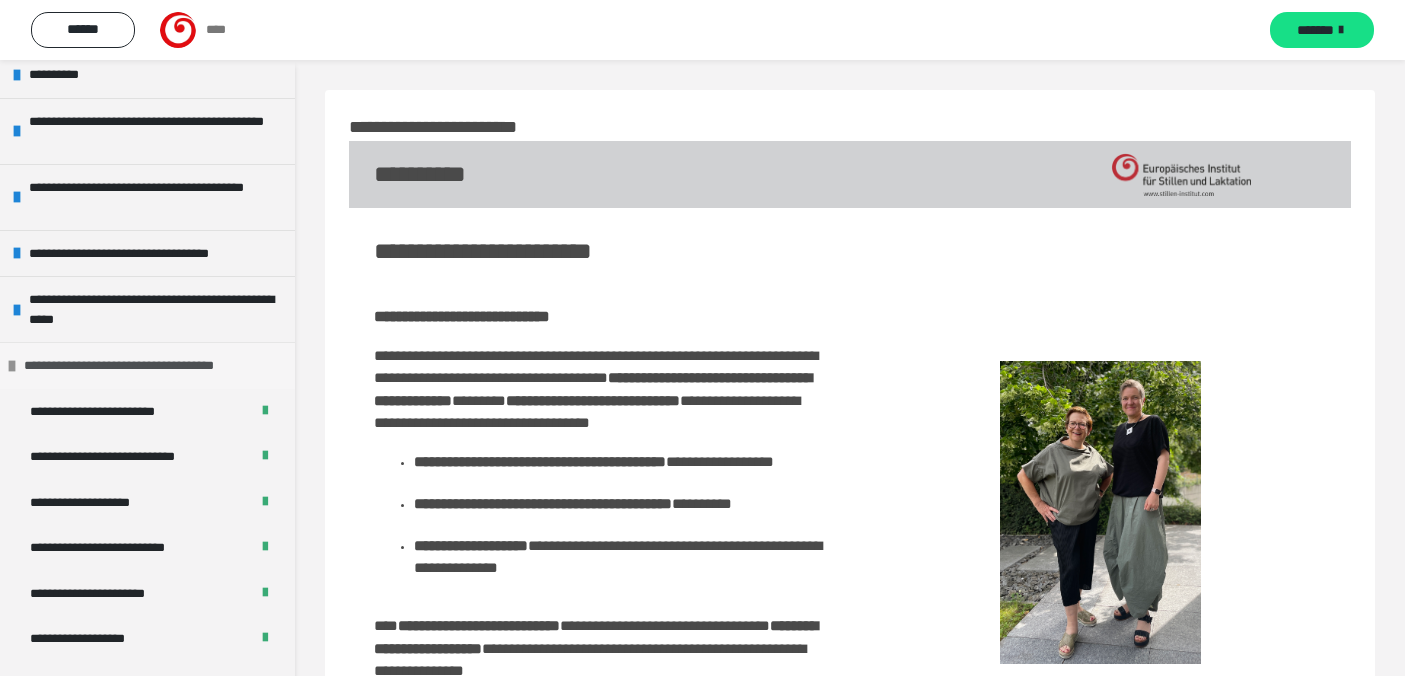 click at bounding box center [12, 366] 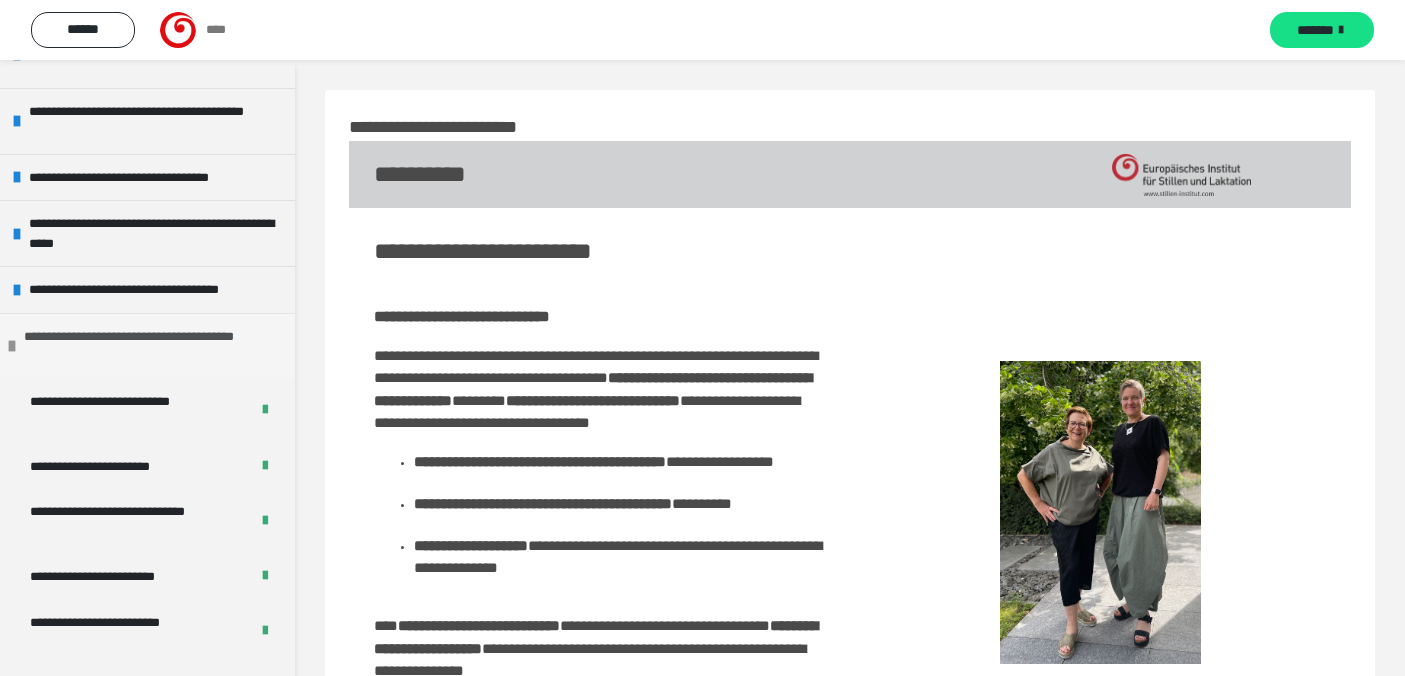 click at bounding box center [12, 346] 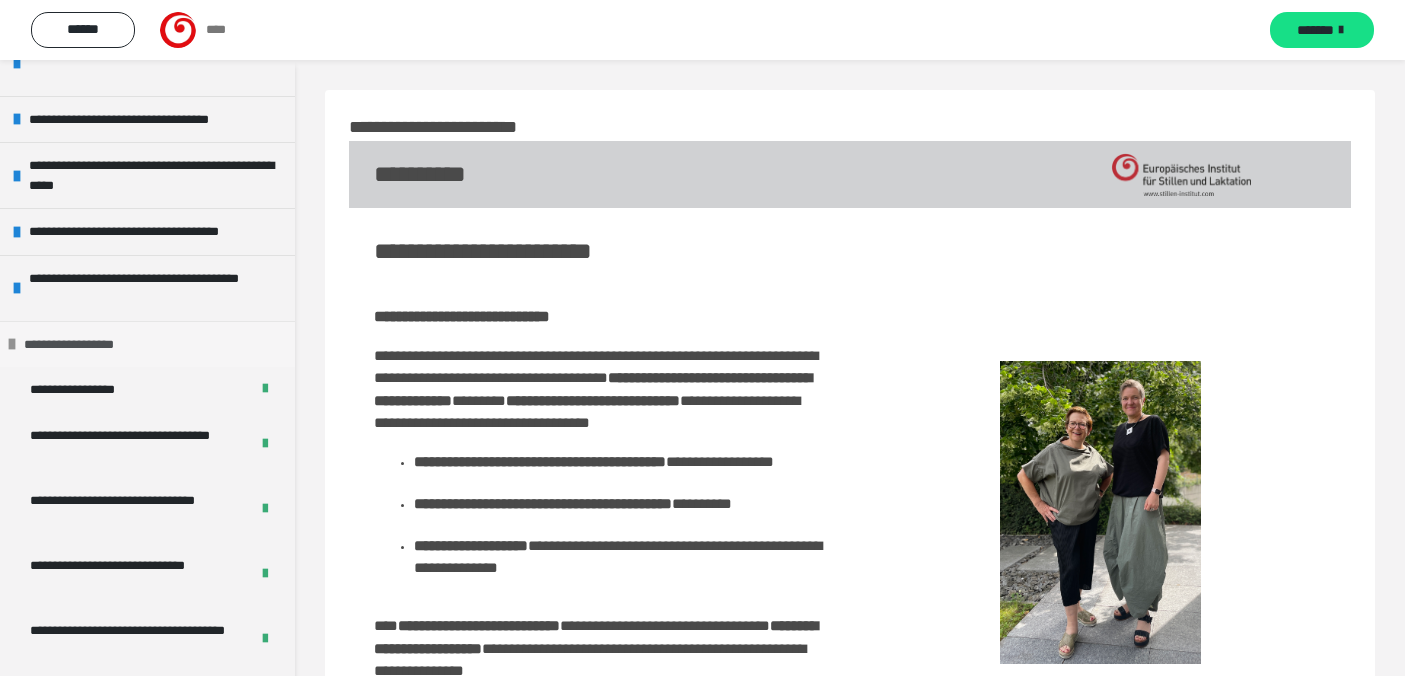 click at bounding box center [12, 344] 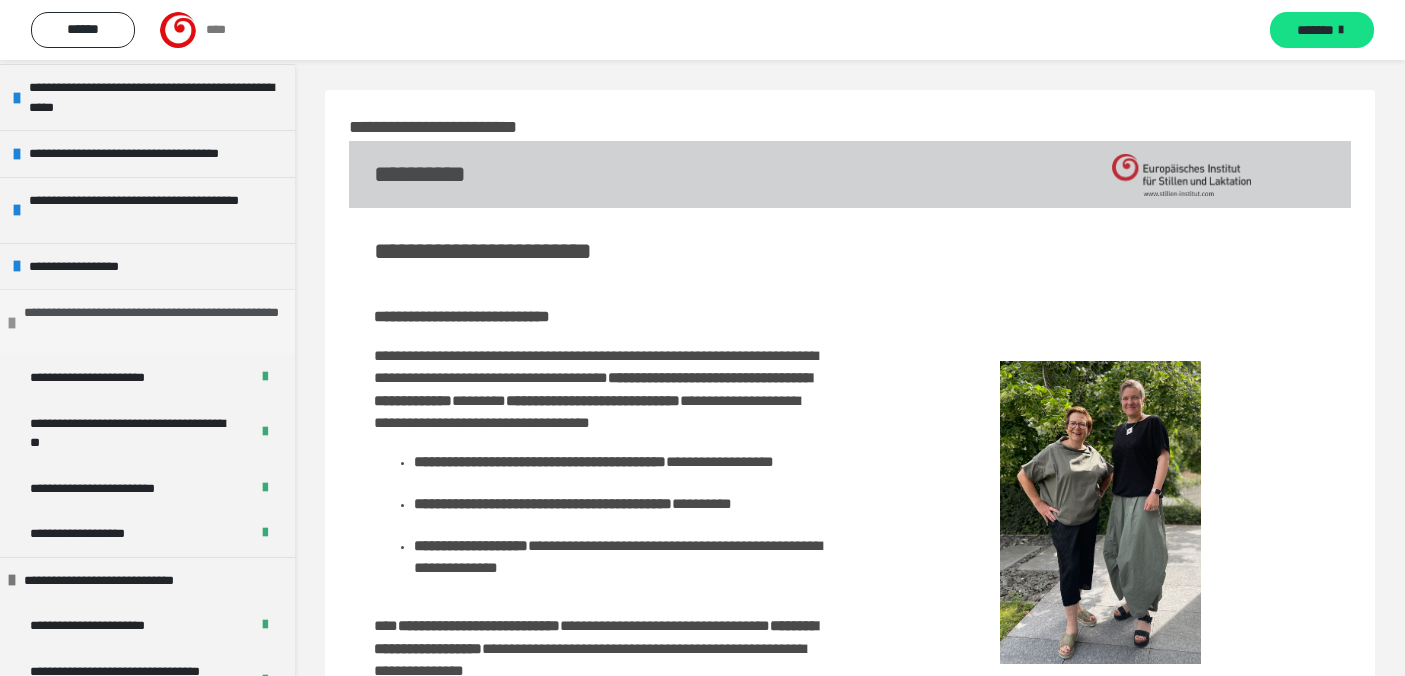 click at bounding box center (12, 323) 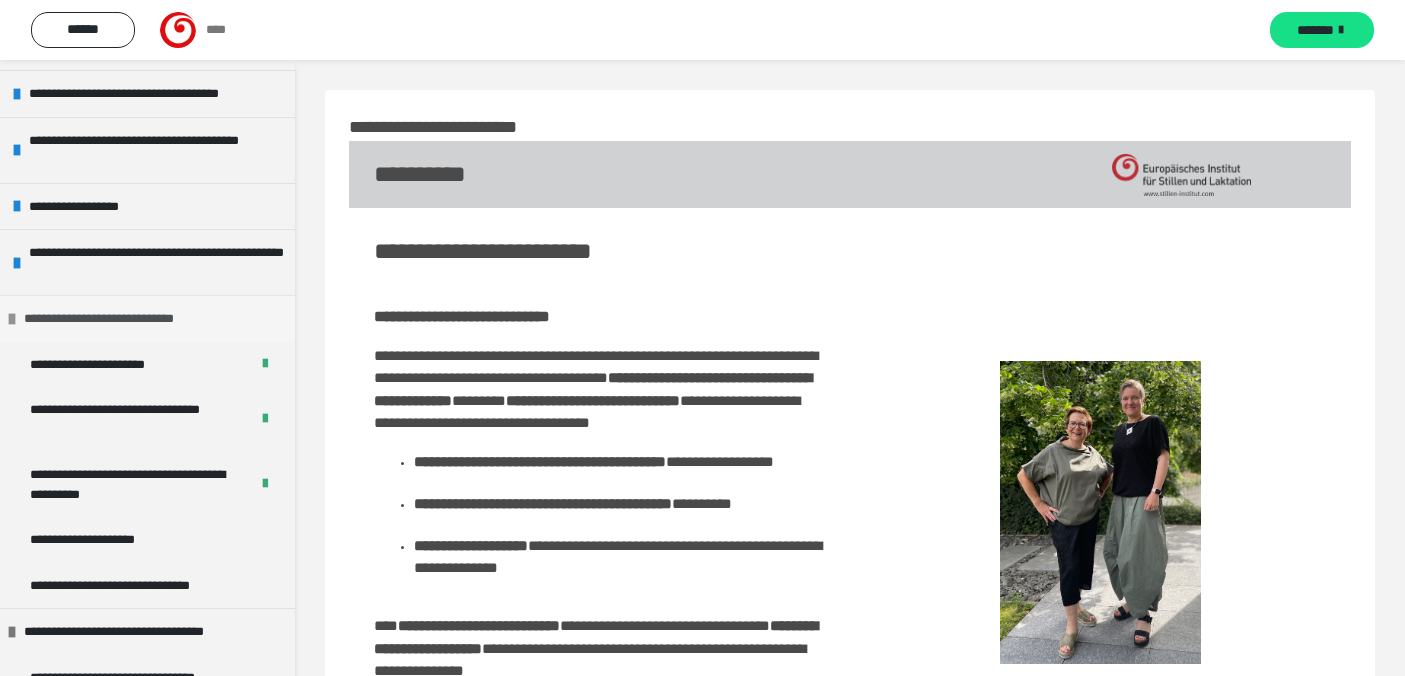 click at bounding box center (12, 319) 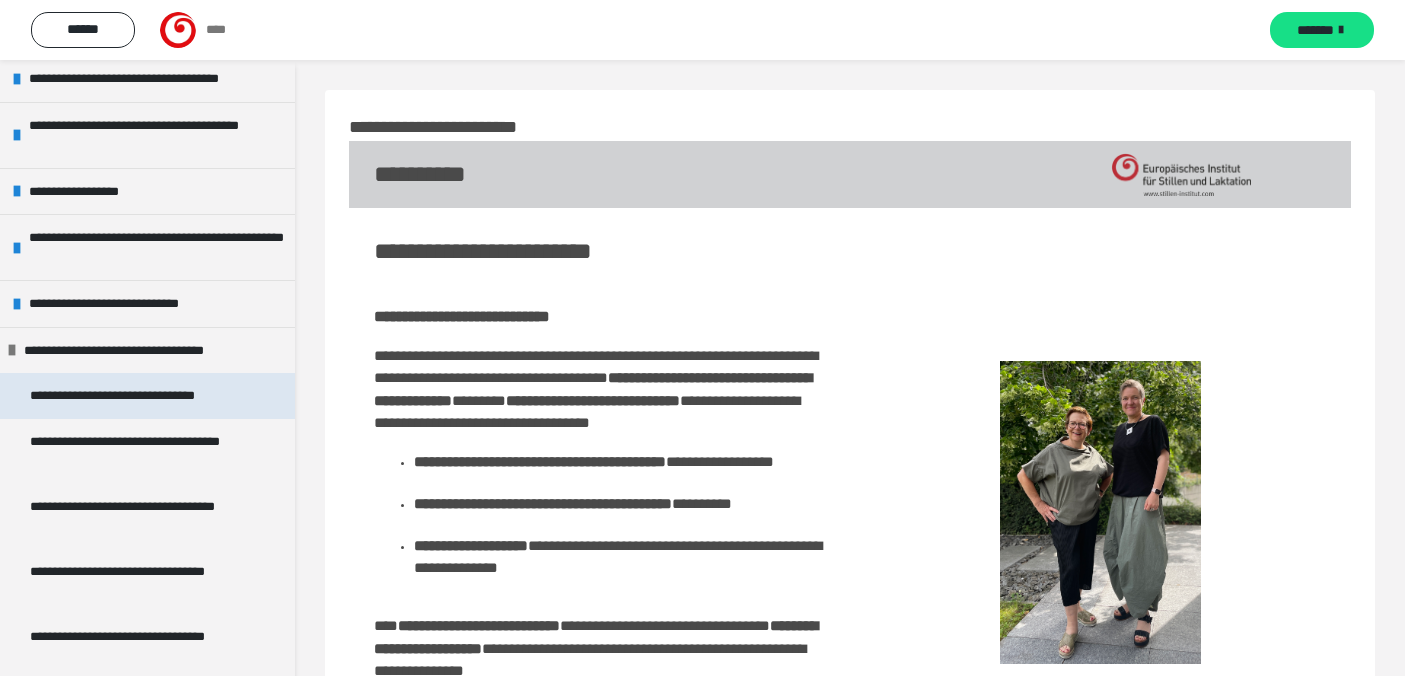 scroll, scrollTop: 450, scrollLeft: 0, axis: vertical 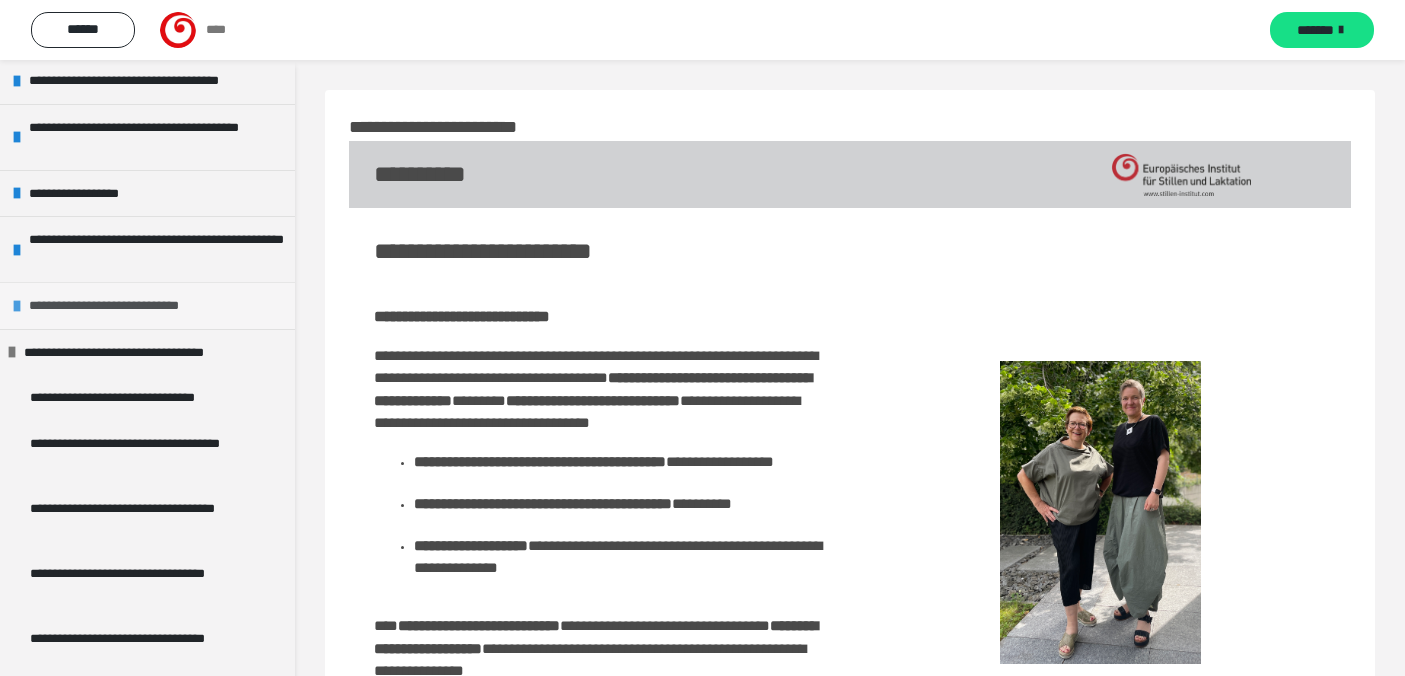 click at bounding box center (17, 306) 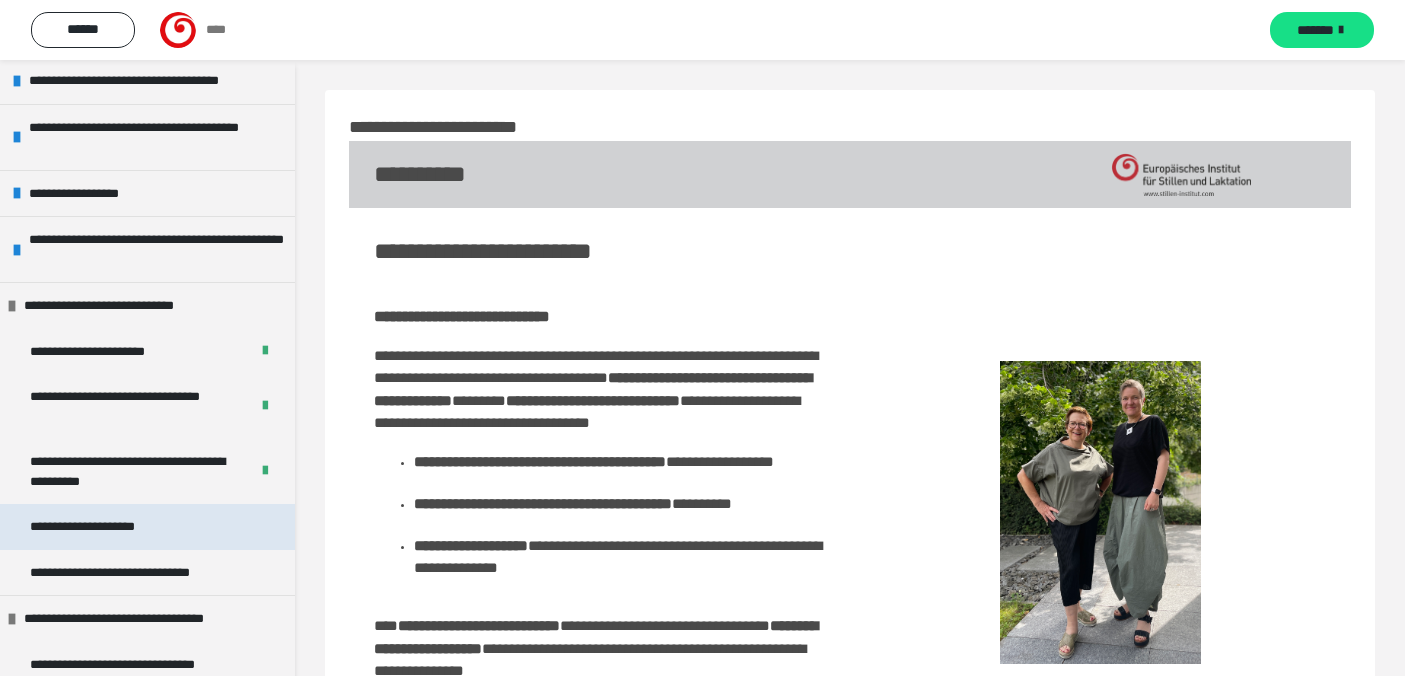 click on "**********" at bounding box center [147, 527] 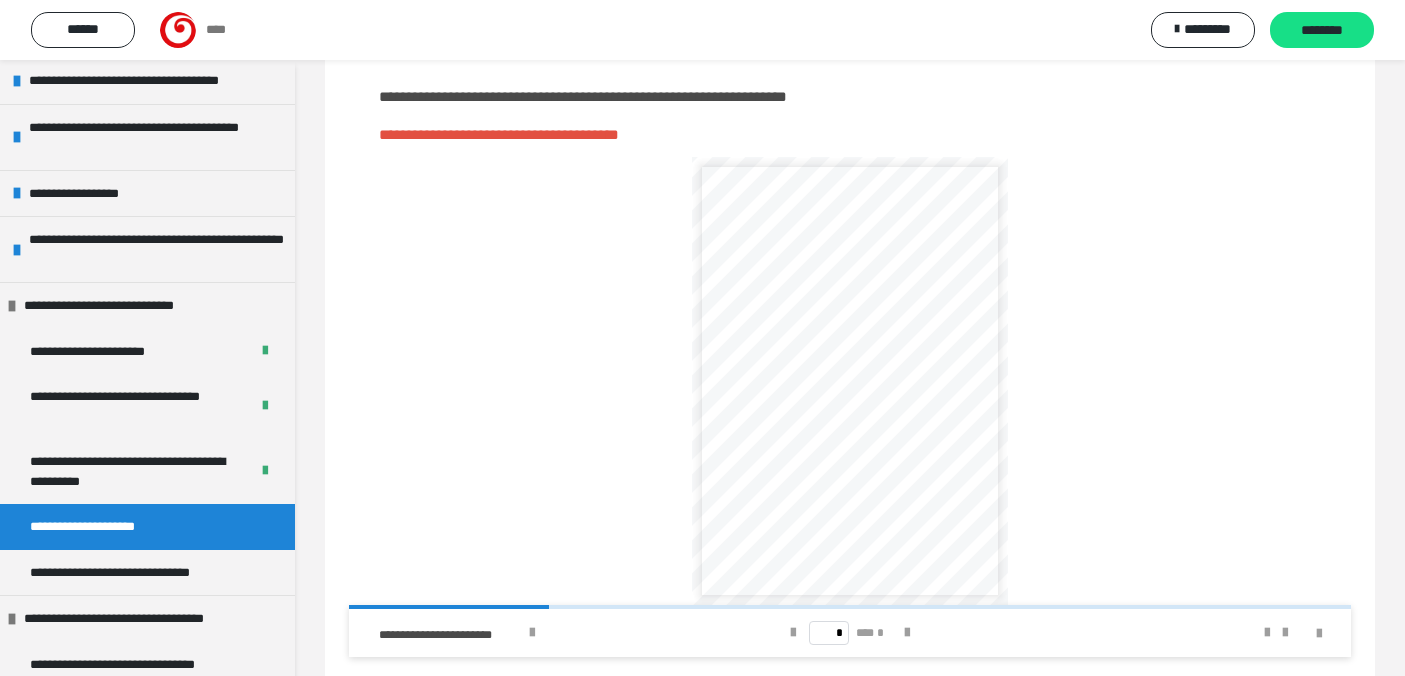 scroll, scrollTop: 225, scrollLeft: 0, axis: vertical 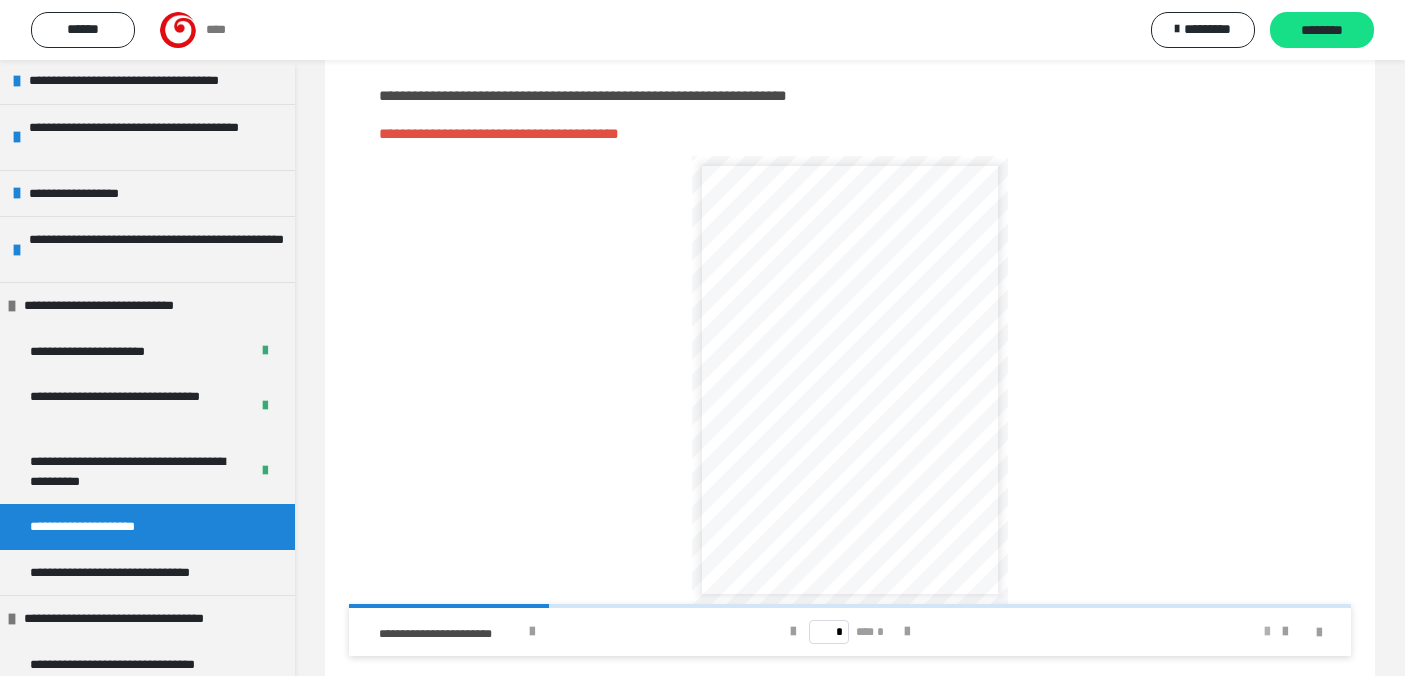 click at bounding box center [1267, 632] 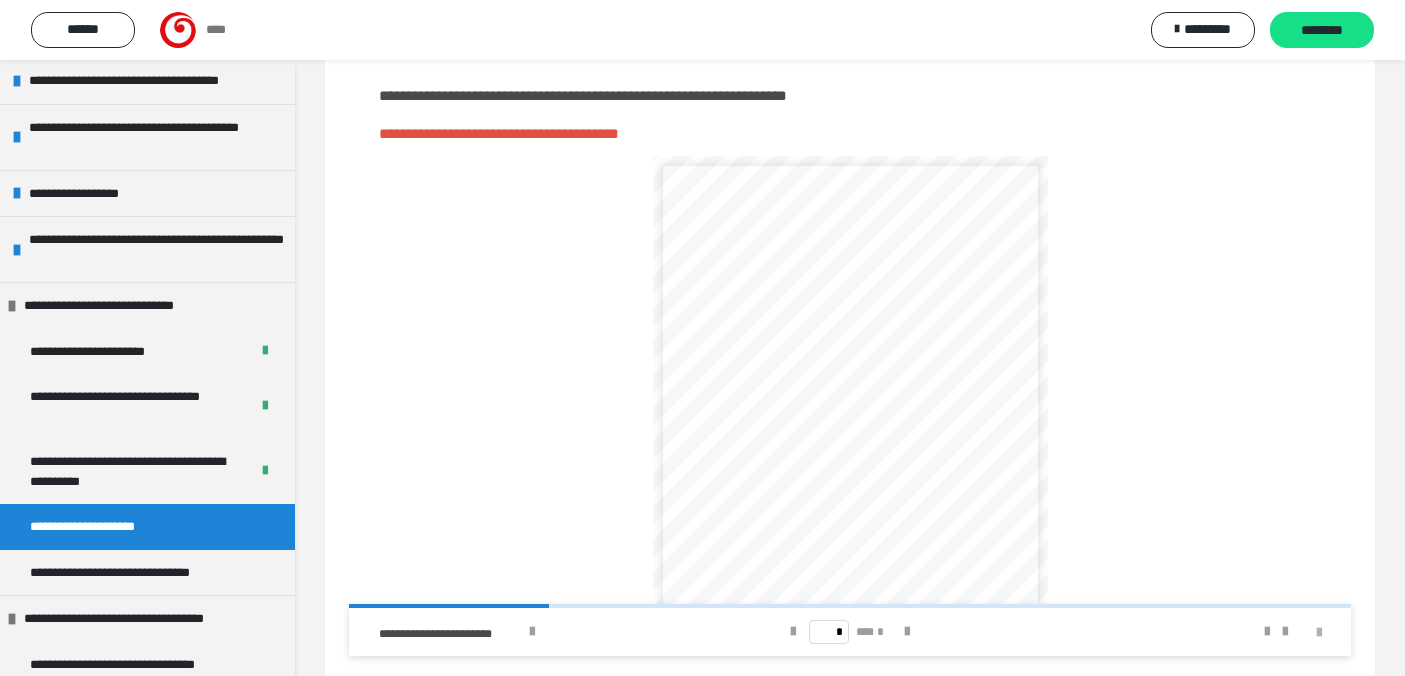 click at bounding box center (1319, 633) 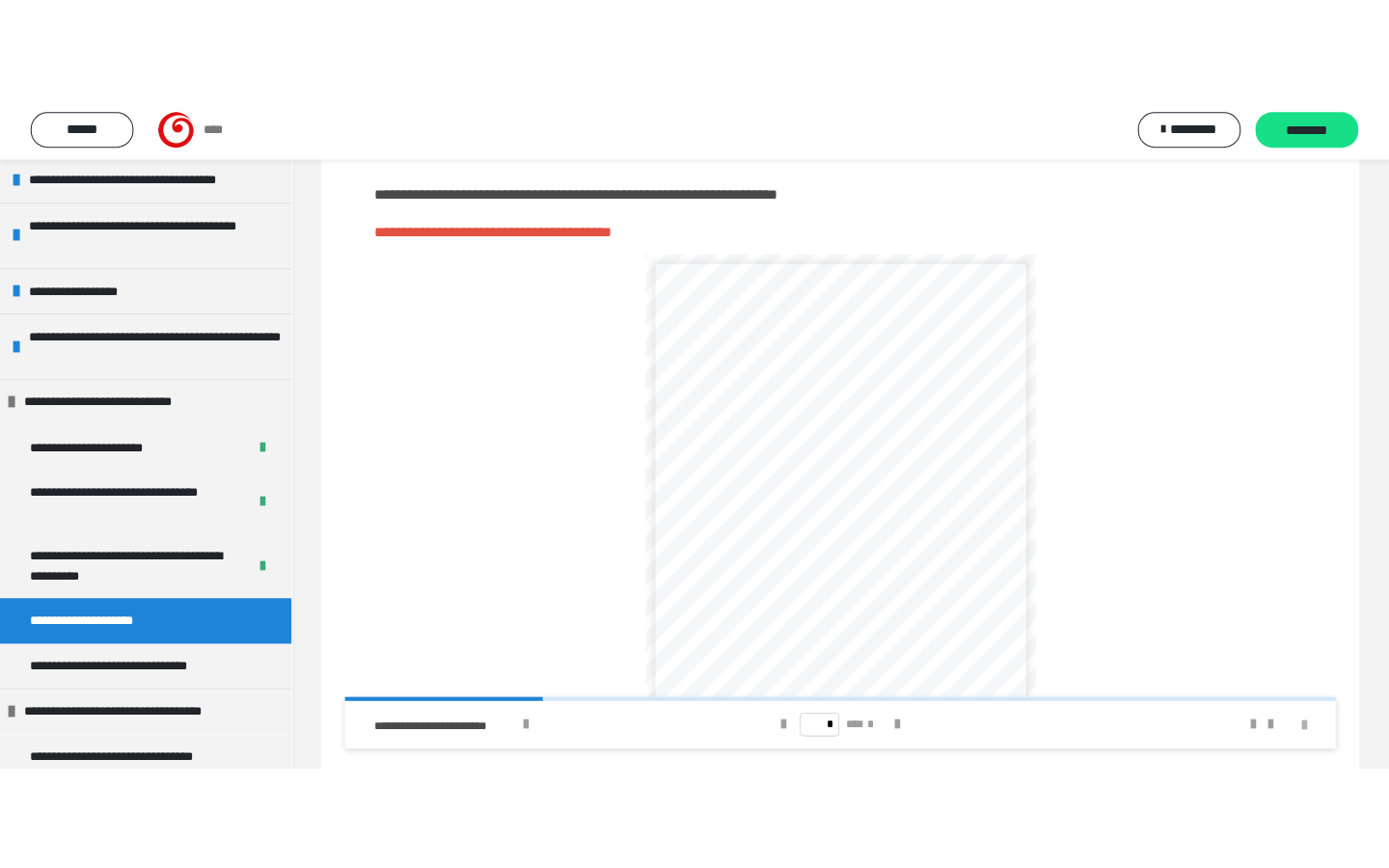 scroll, scrollTop: 58, scrollLeft: 0, axis: vertical 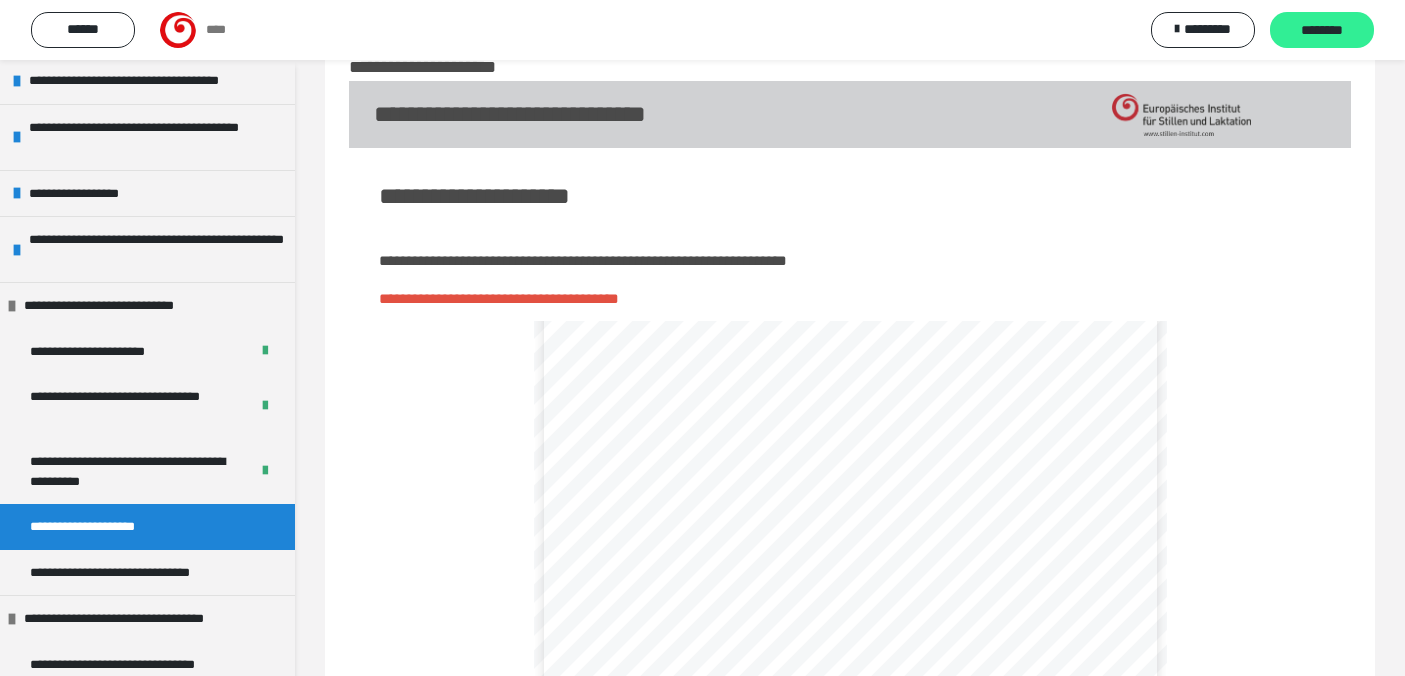 click on "********" at bounding box center [1322, 31] 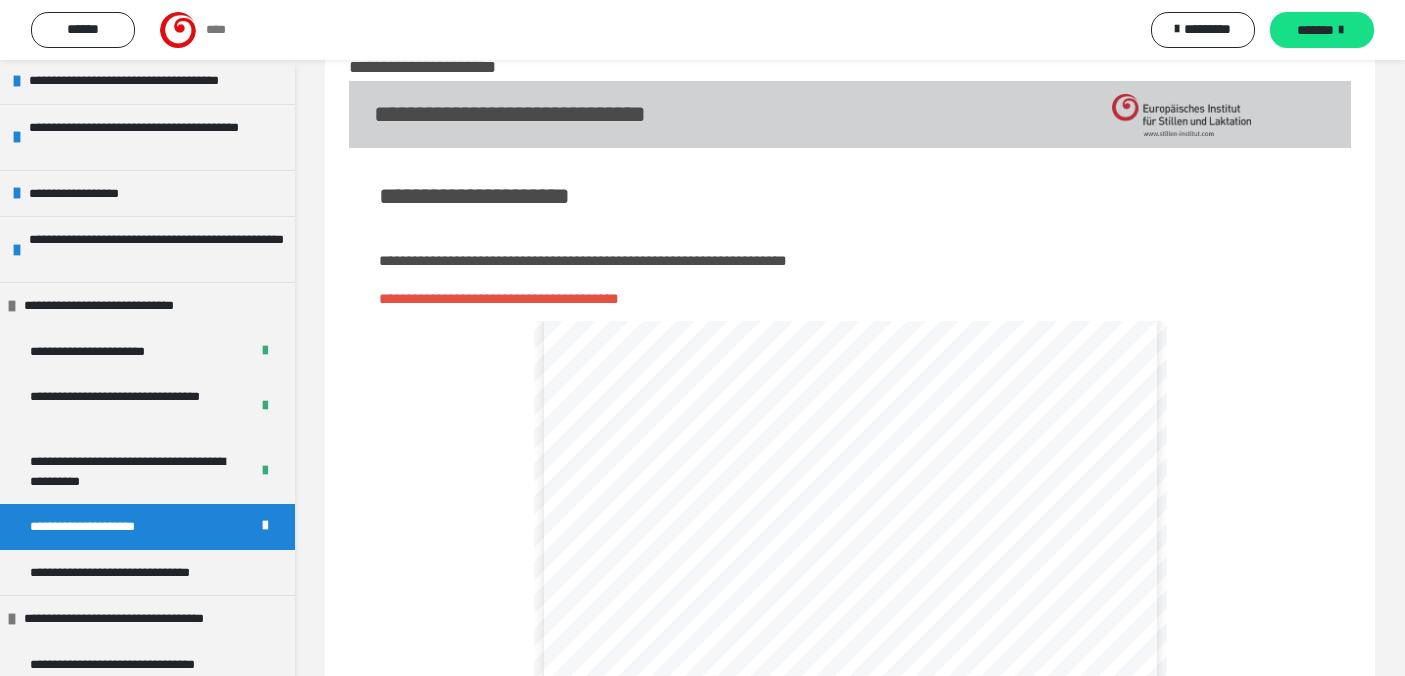 scroll, scrollTop: 448, scrollLeft: 0, axis: vertical 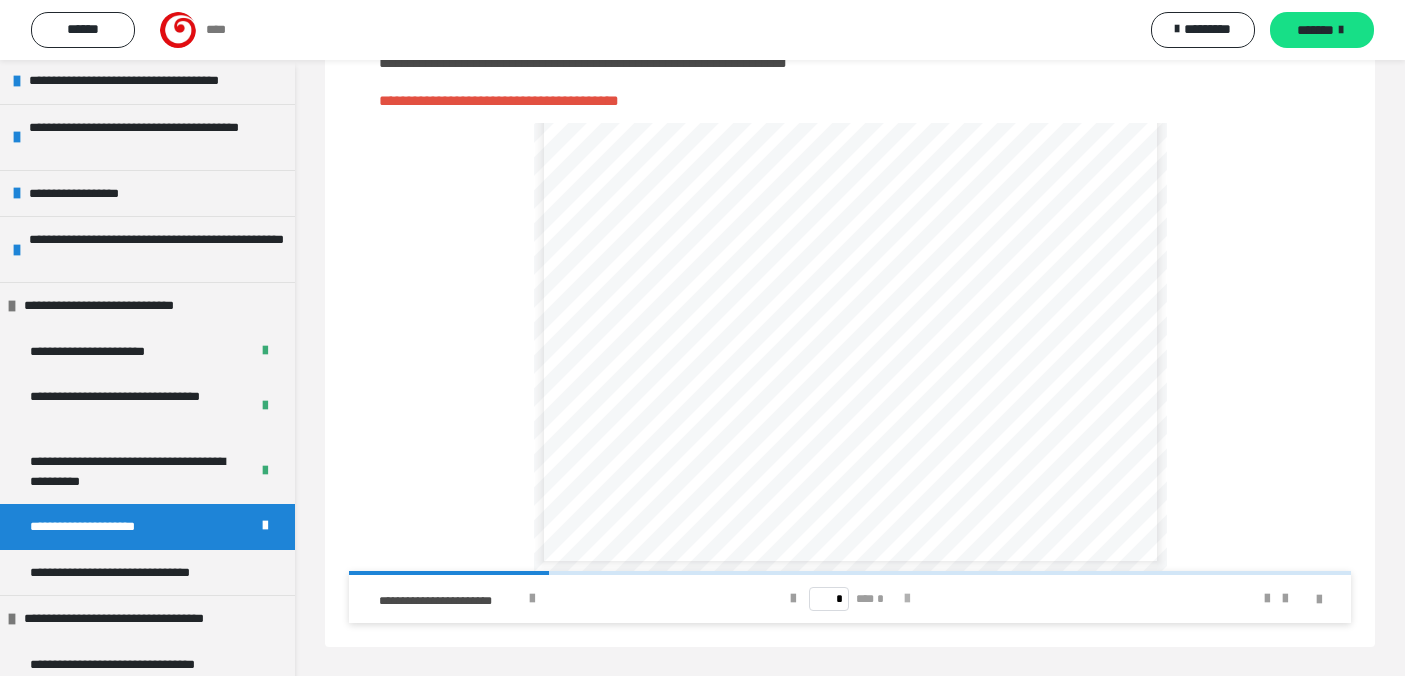 click at bounding box center [907, 599] 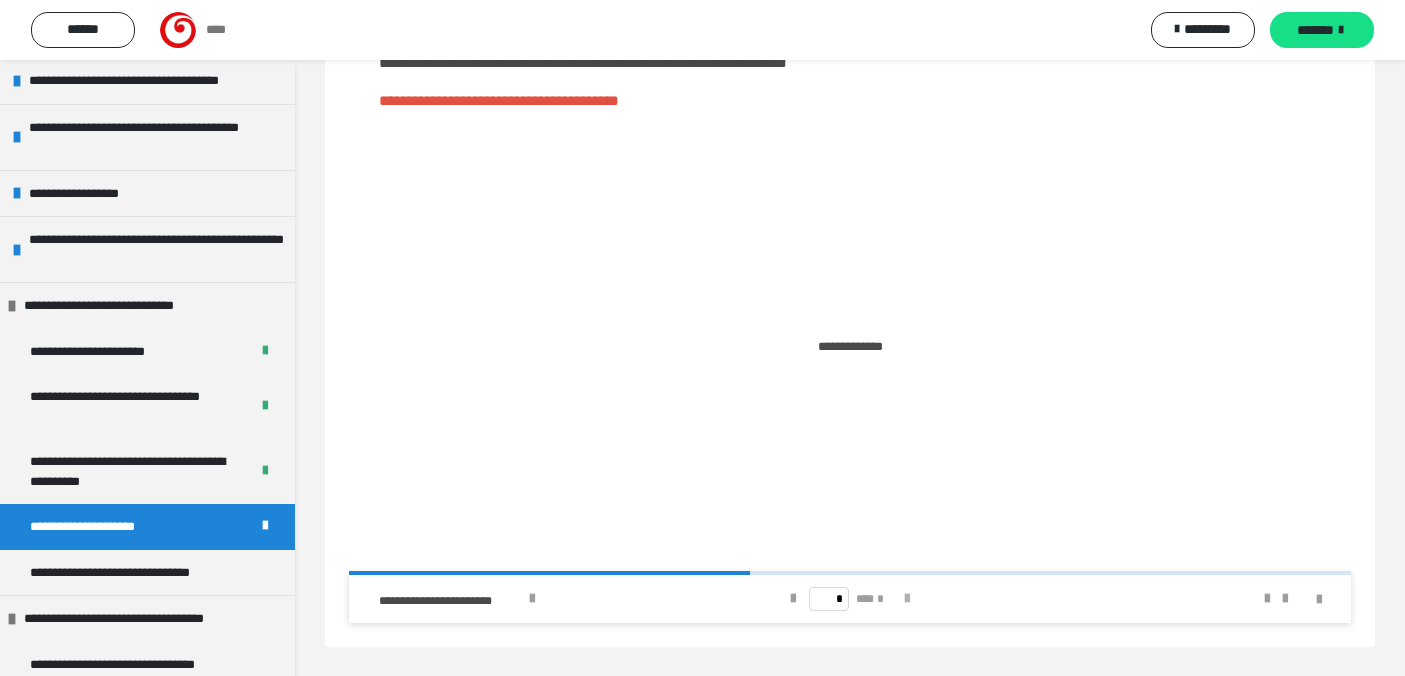scroll, scrollTop: 0, scrollLeft: 0, axis: both 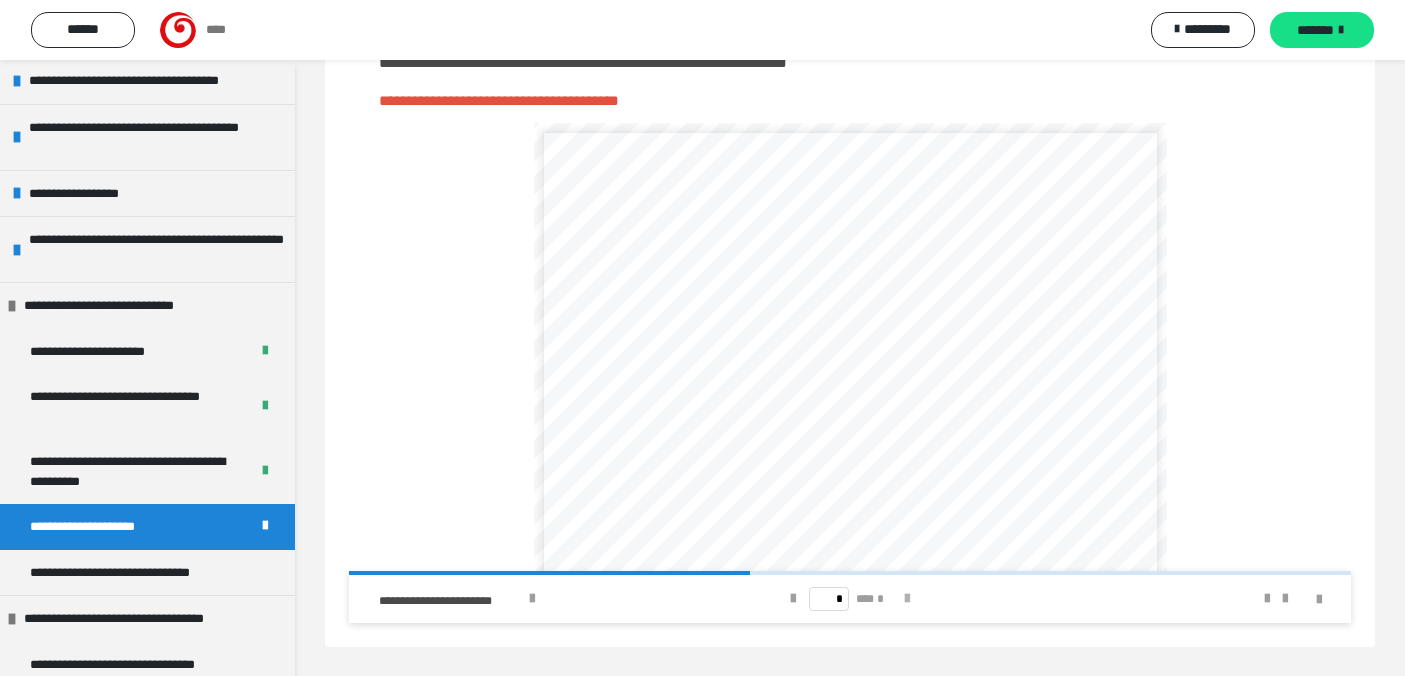 click at bounding box center (907, 599) 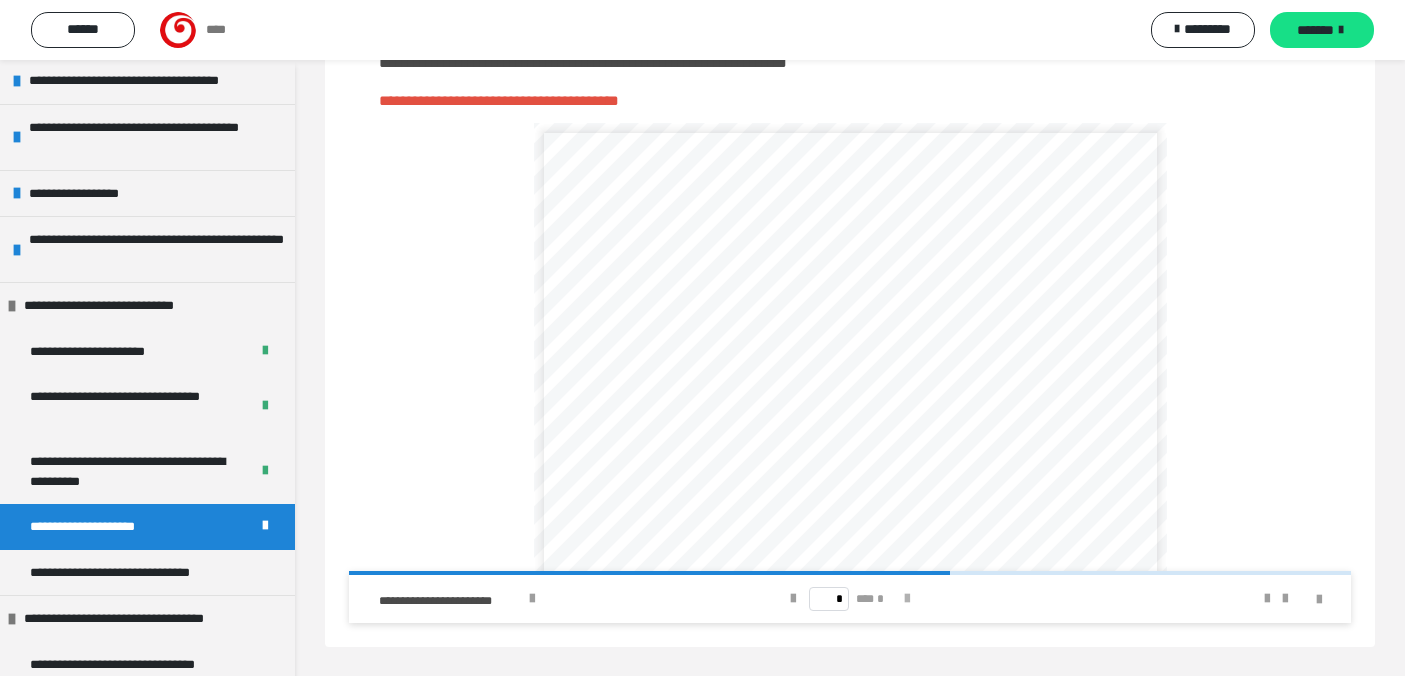click at bounding box center [907, 599] 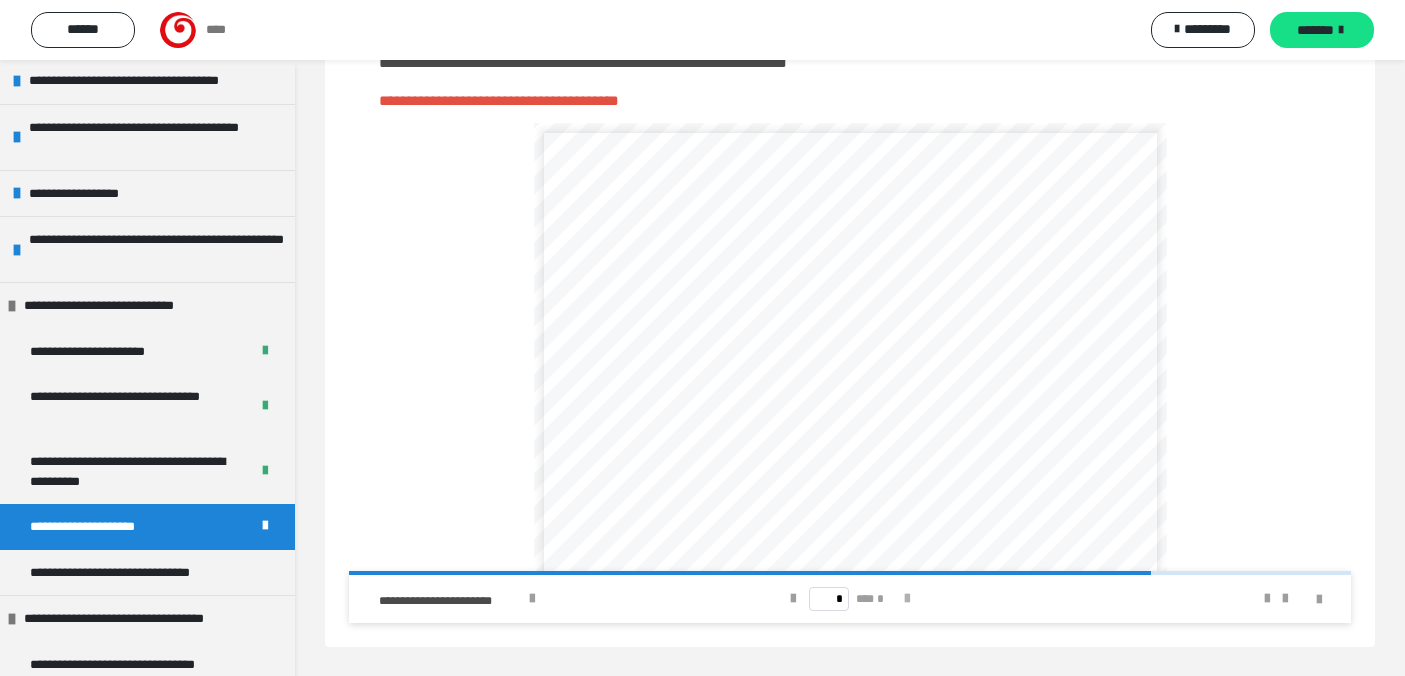 click at bounding box center [907, 599] 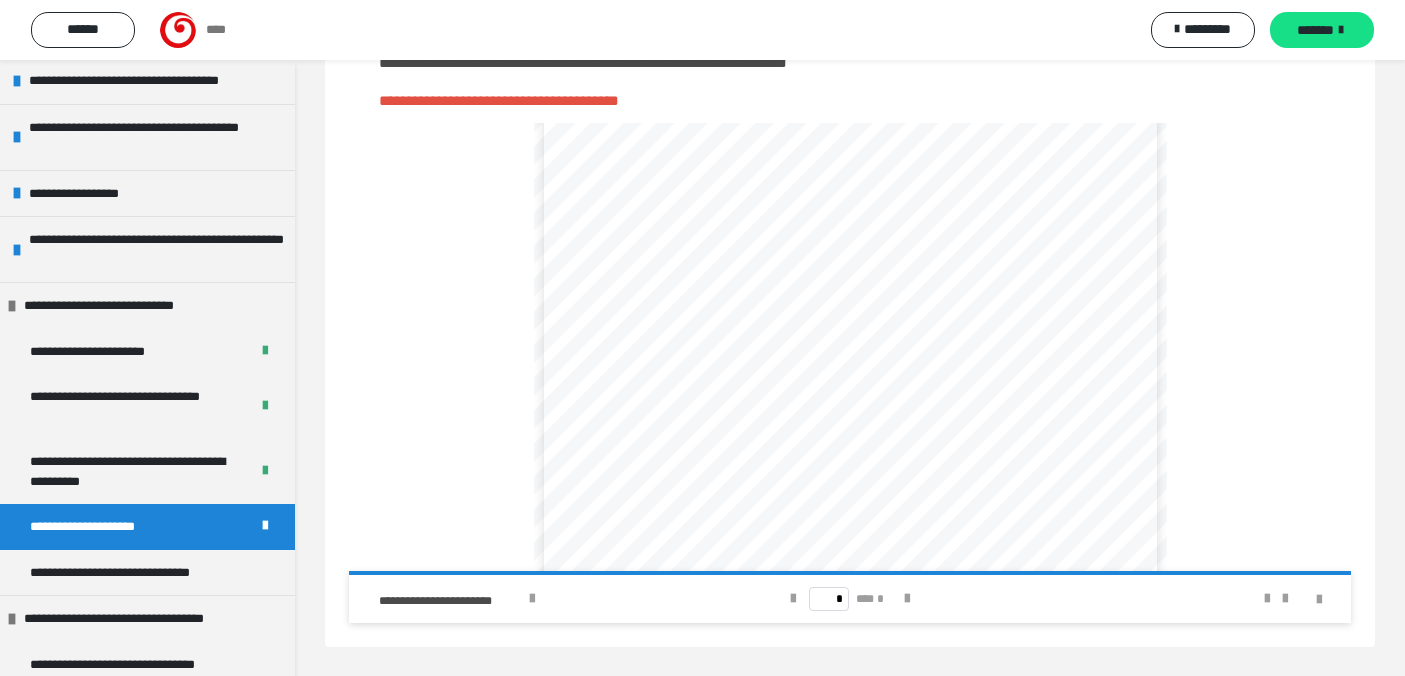 scroll, scrollTop: 72, scrollLeft: 0, axis: vertical 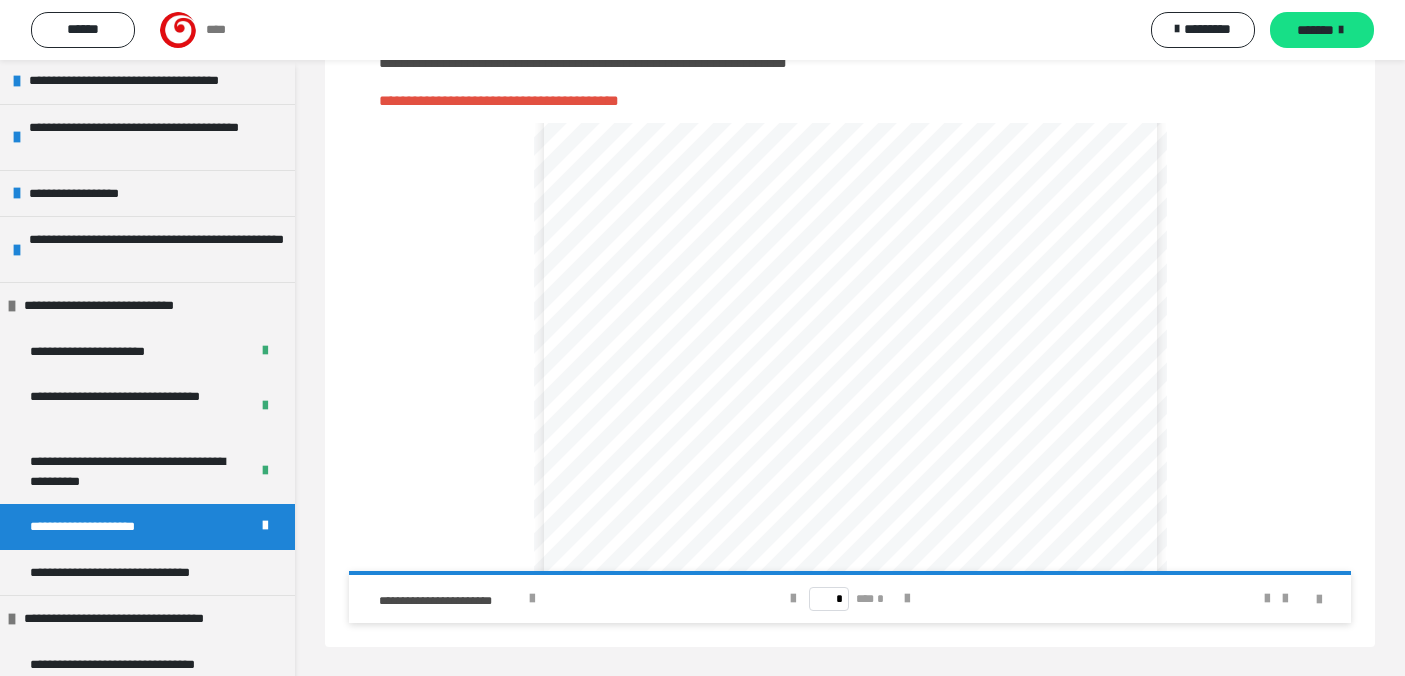 click on "****" at bounding box center [905, 468] 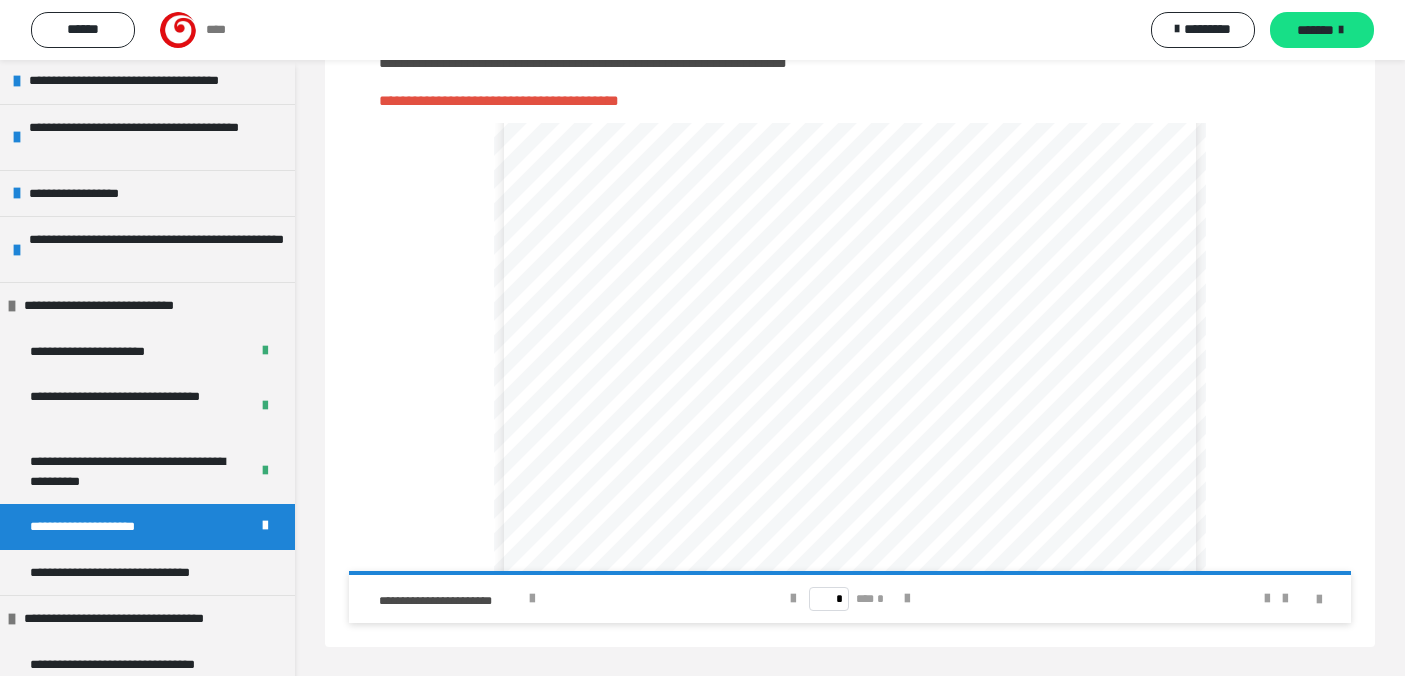 click on "**********" at bounding box center [850, 555] 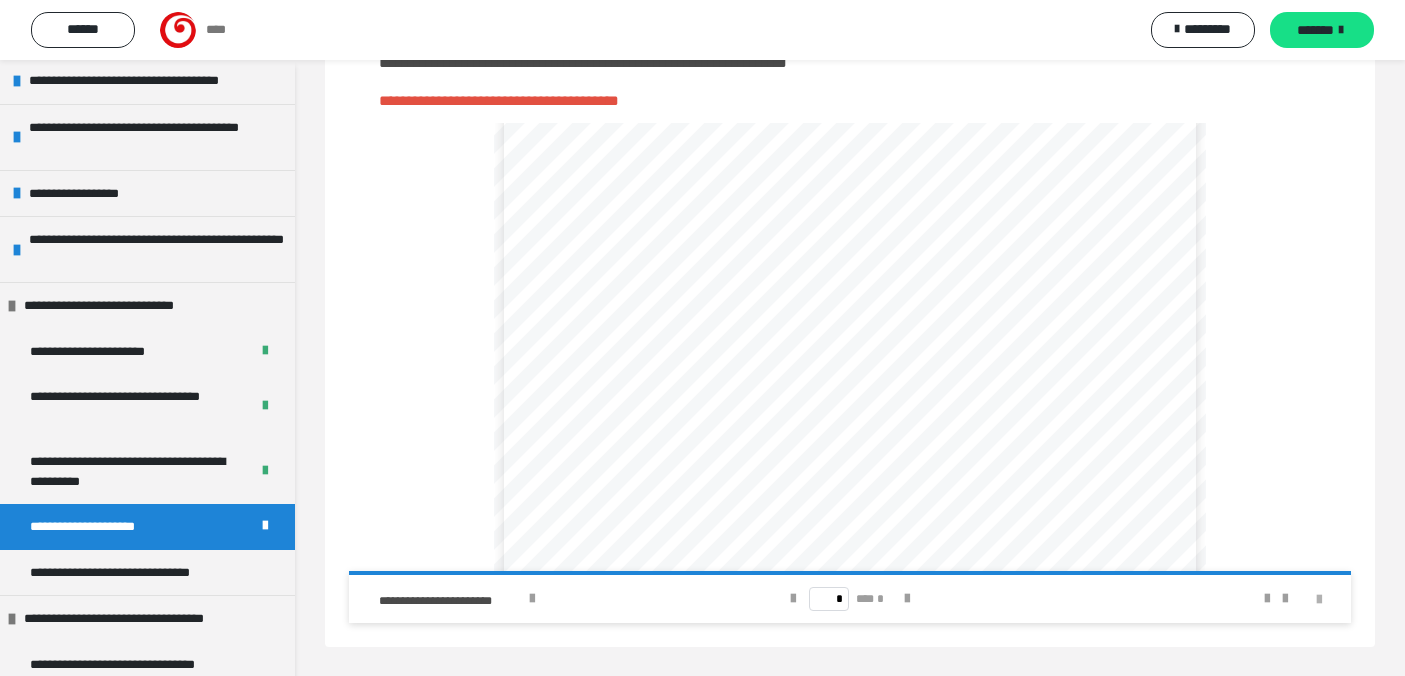 click at bounding box center (1319, 600) 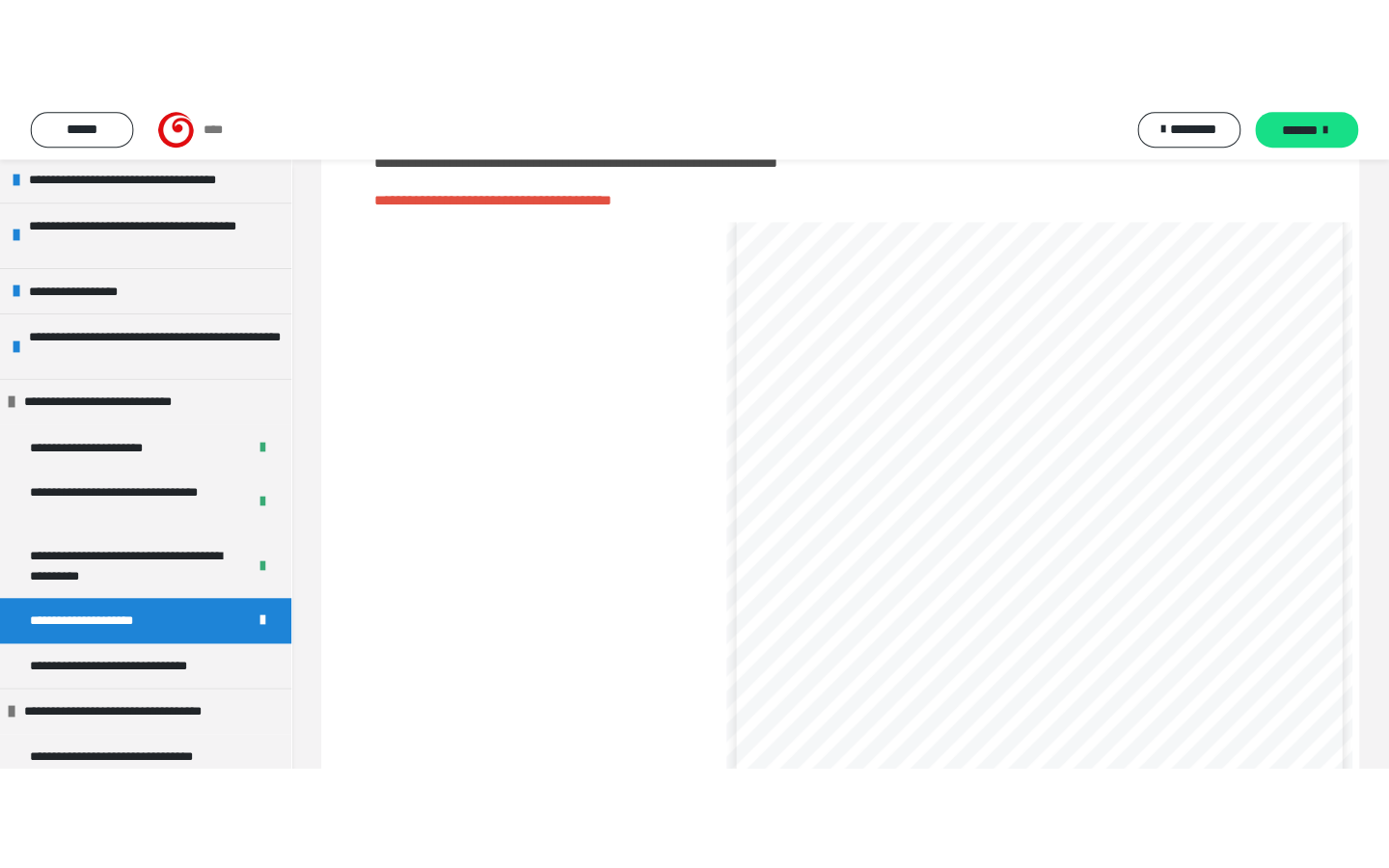 scroll, scrollTop: 58, scrollLeft: 0, axis: vertical 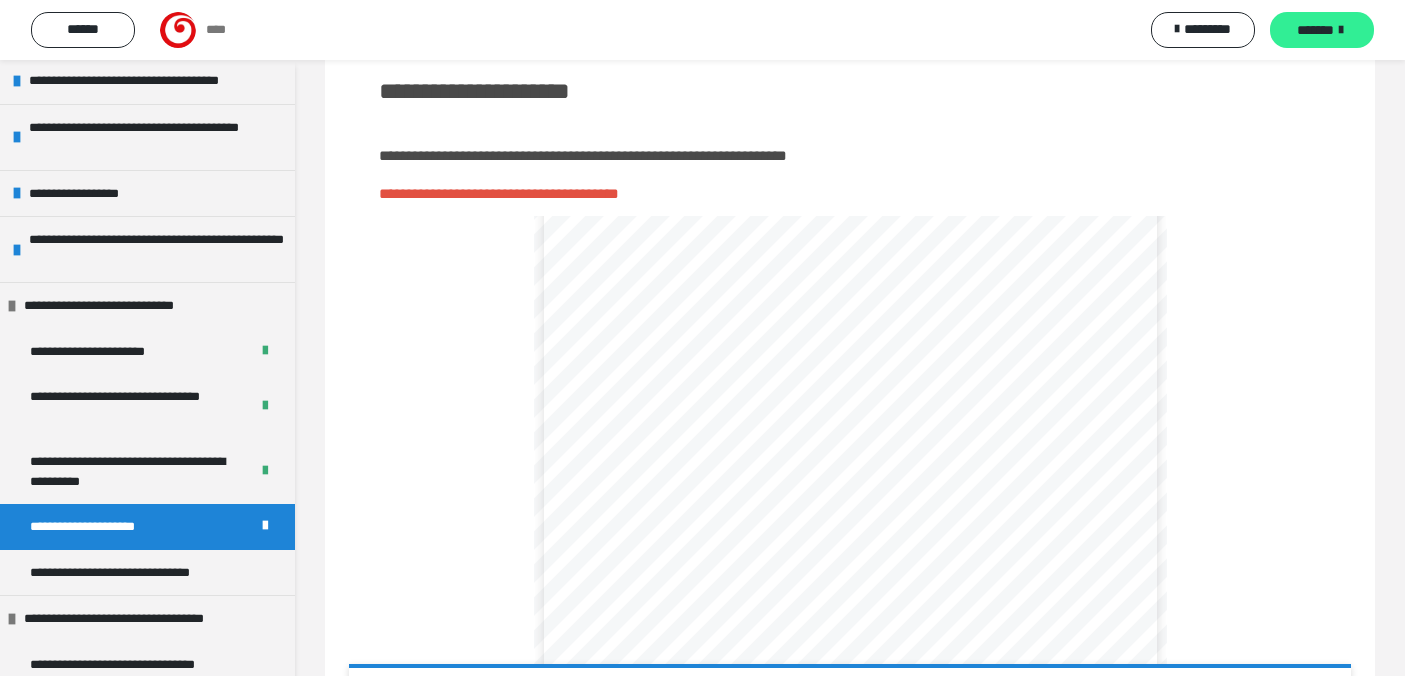 click on "*******" at bounding box center [1322, 30] 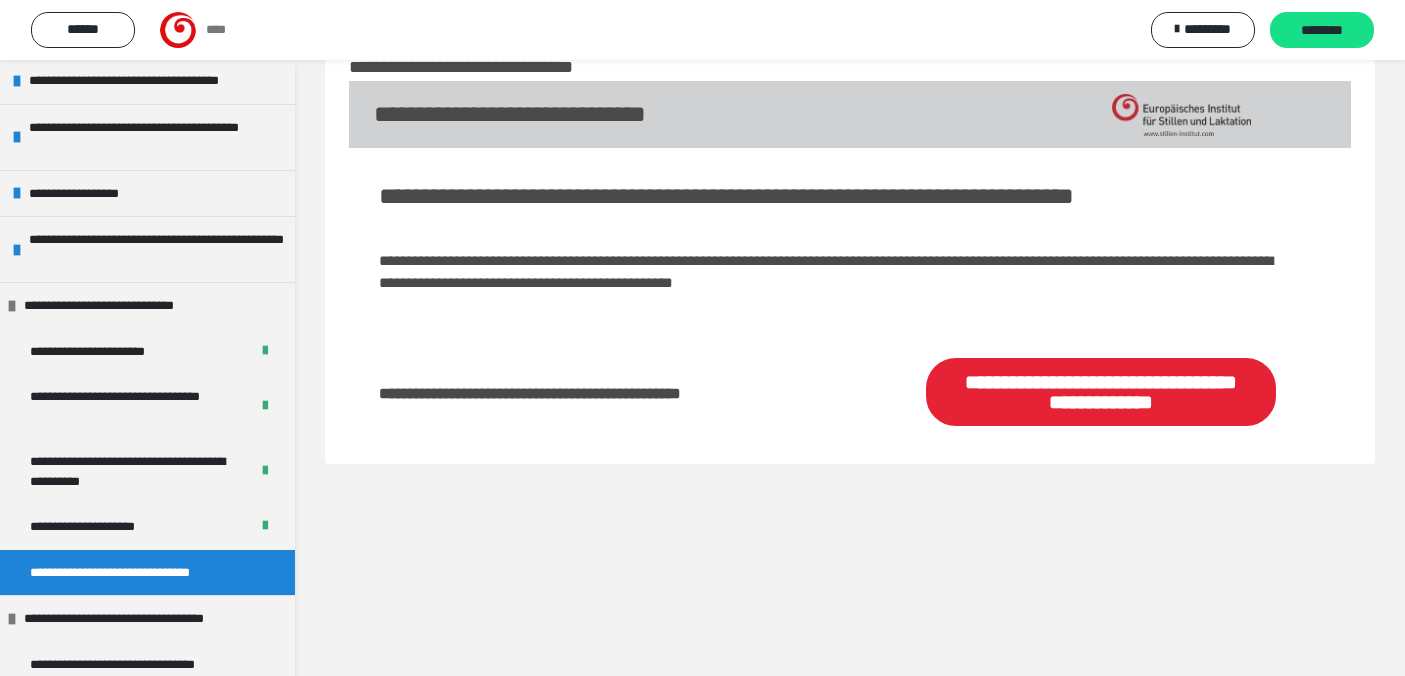 scroll, scrollTop: 60, scrollLeft: 0, axis: vertical 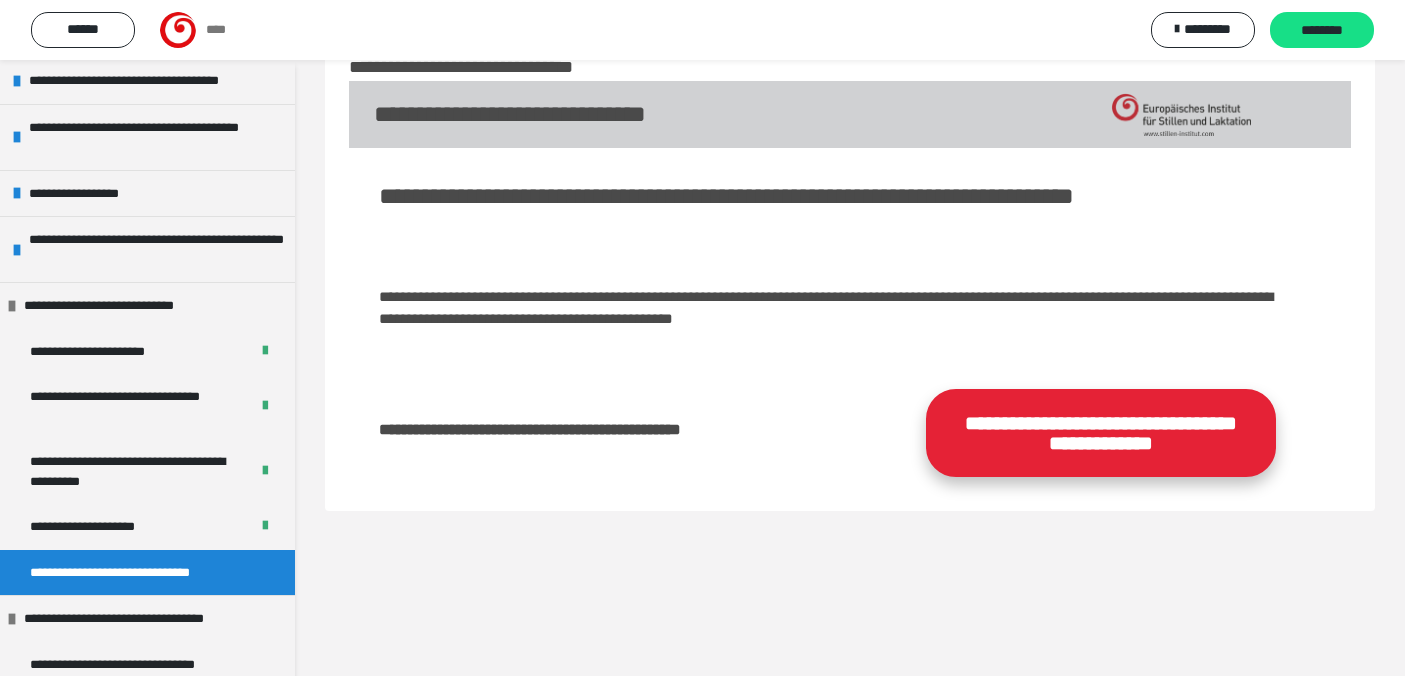 click on "**********" at bounding box center (1101, 433) 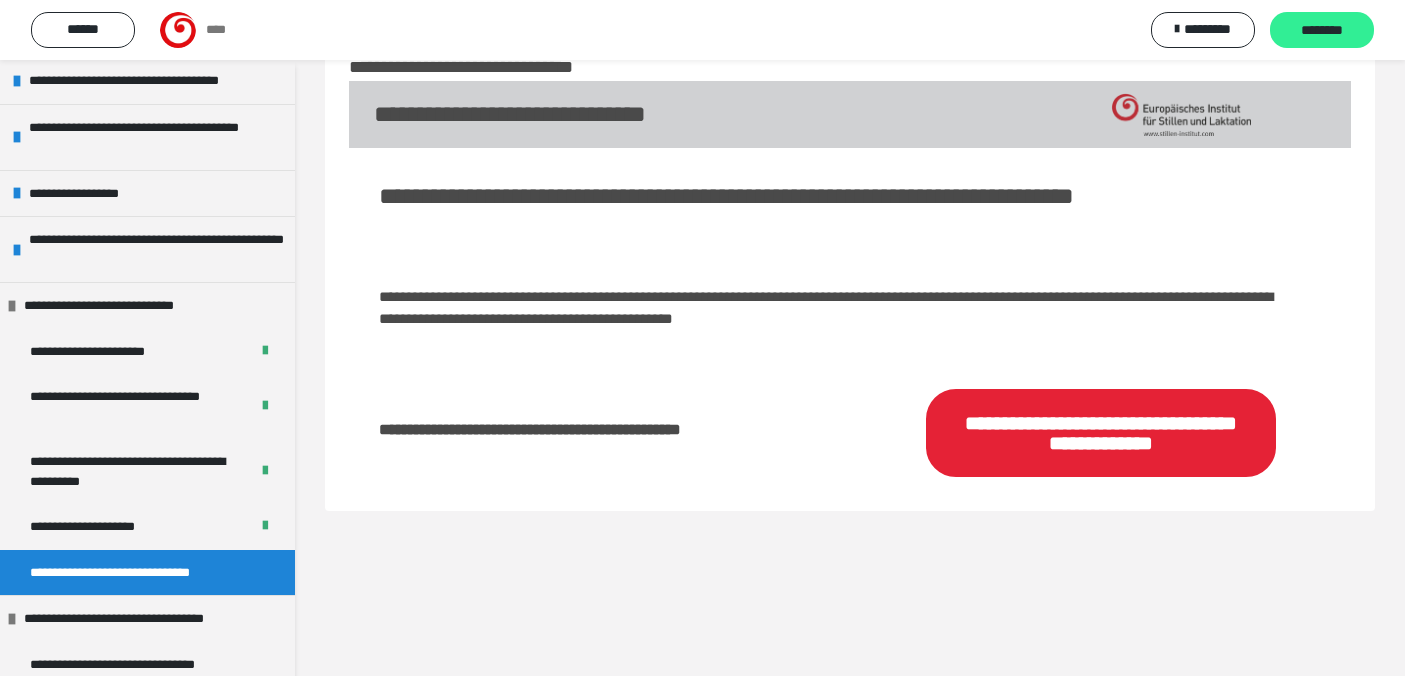 click on "********" at bounding box center (1322, 31) 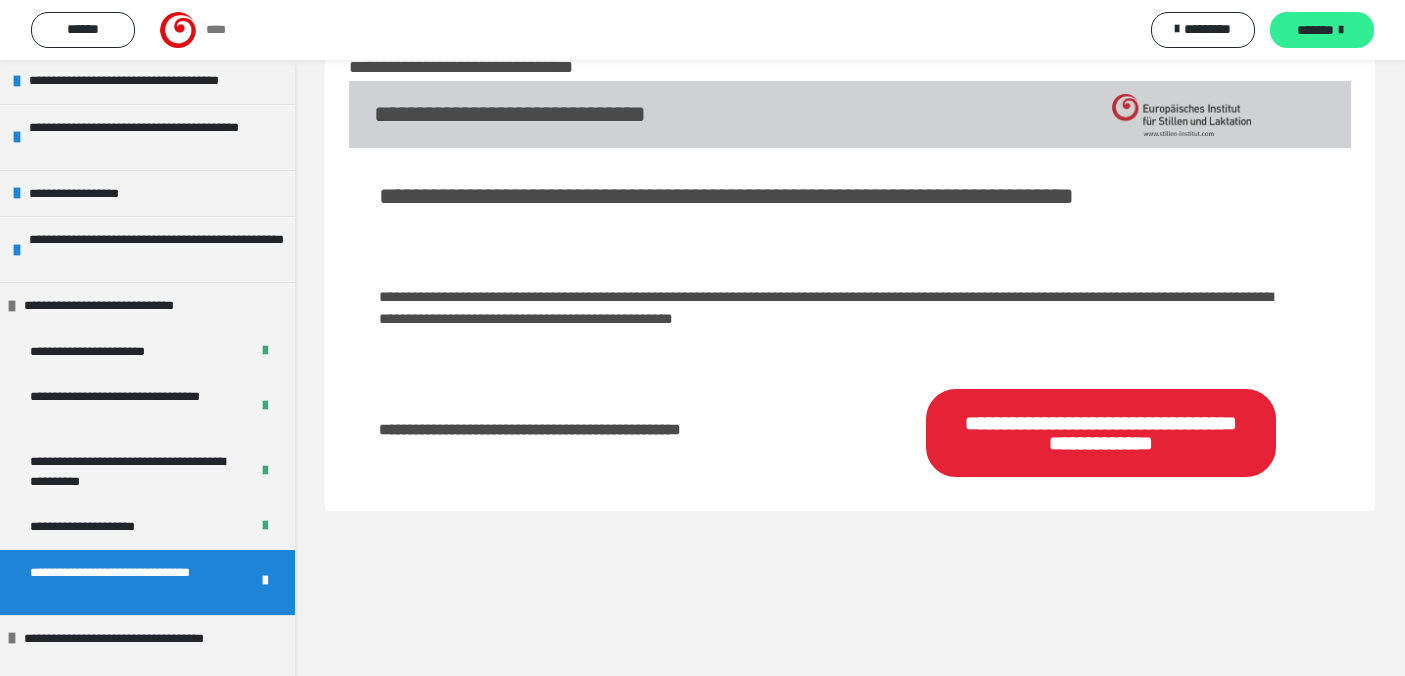 click on "*******" at bounding box center [1315, 30] 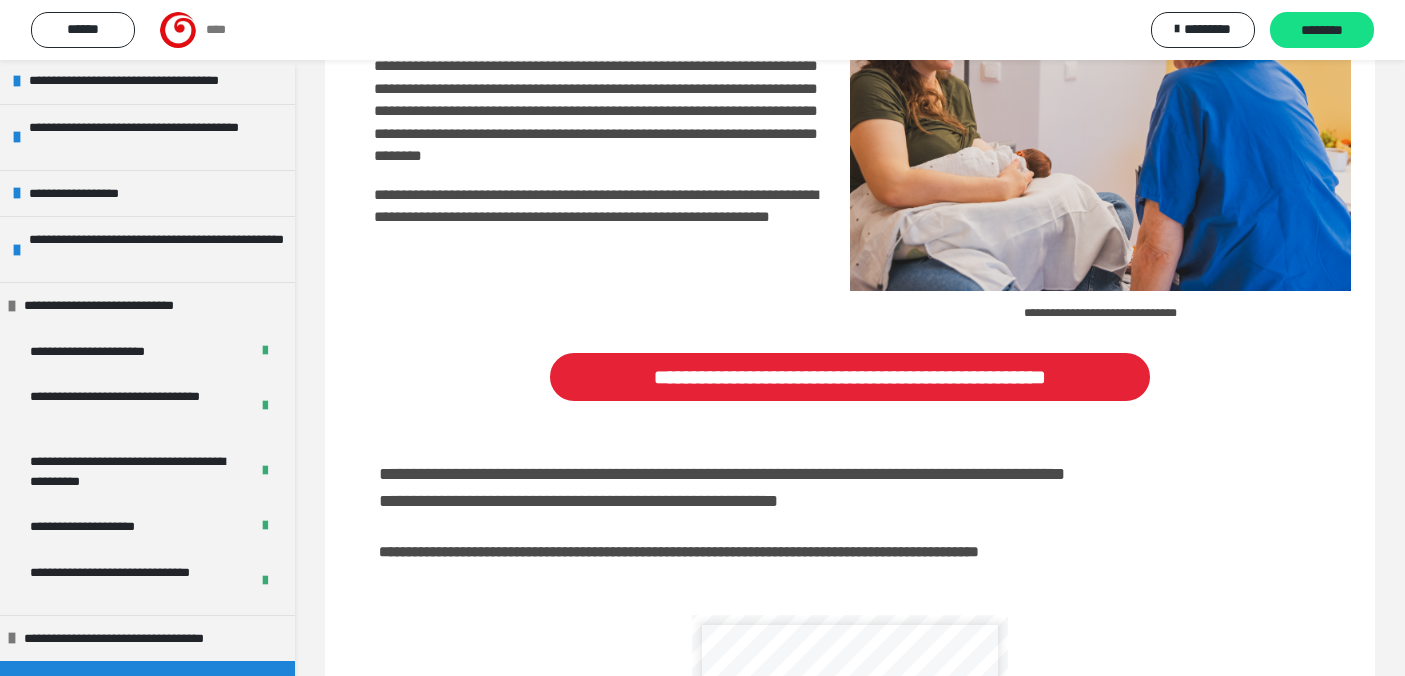 scroll, scrollTop: 261, scrollLeft: 0, axis: vertical 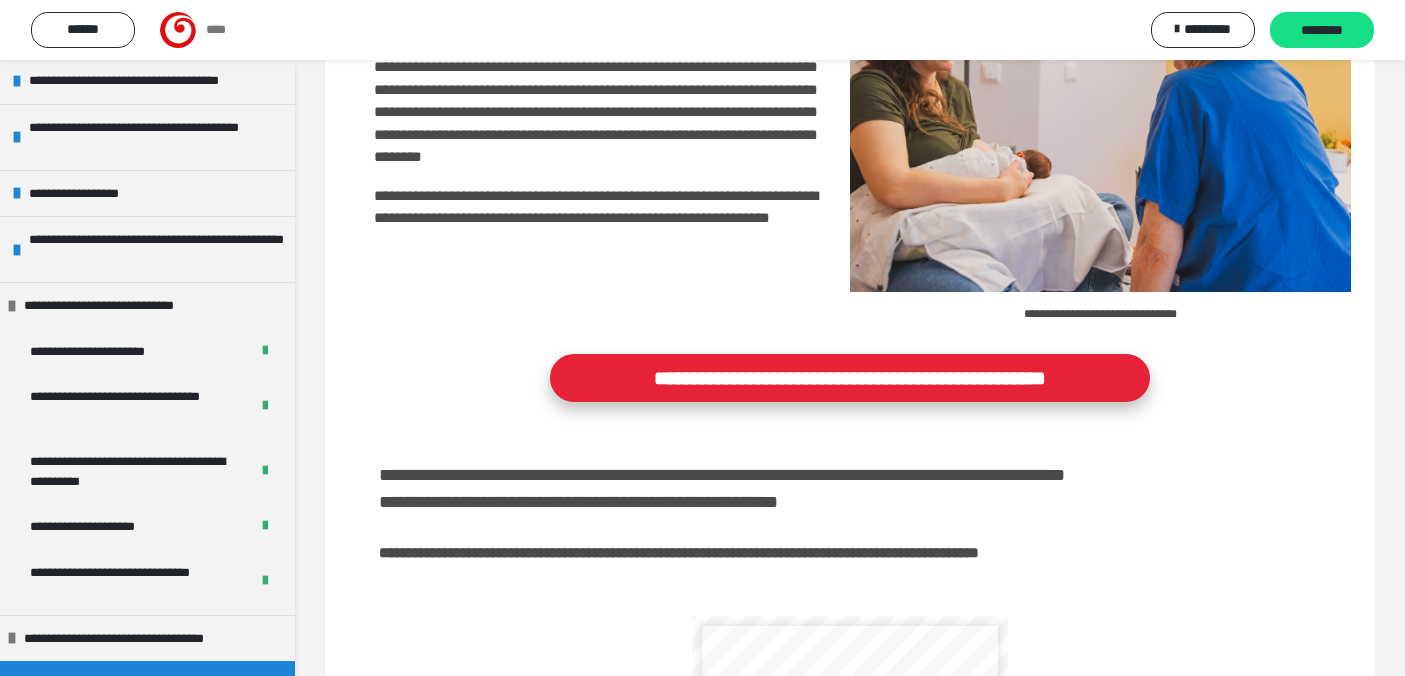 click on "**********" at bounding box center [850, 378] 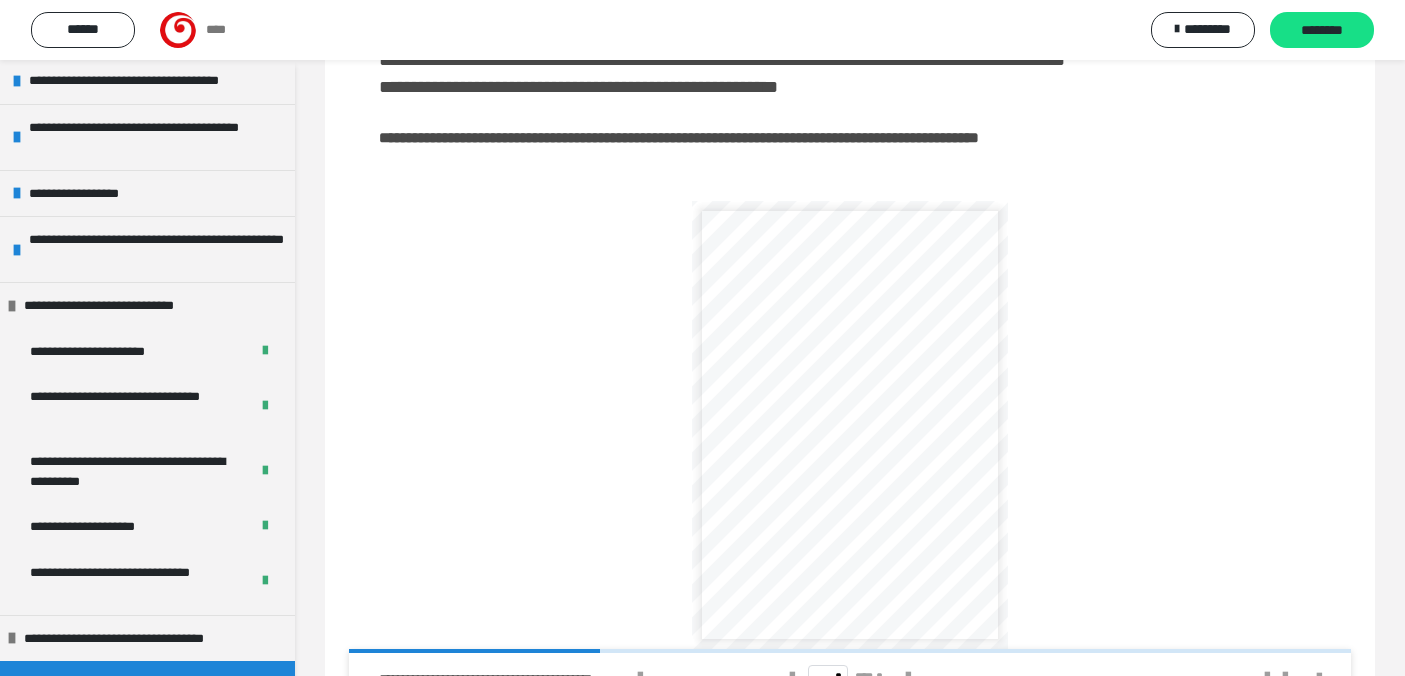 scroll, scrollTop: 786, scrollLeft: 0, axis: vertical 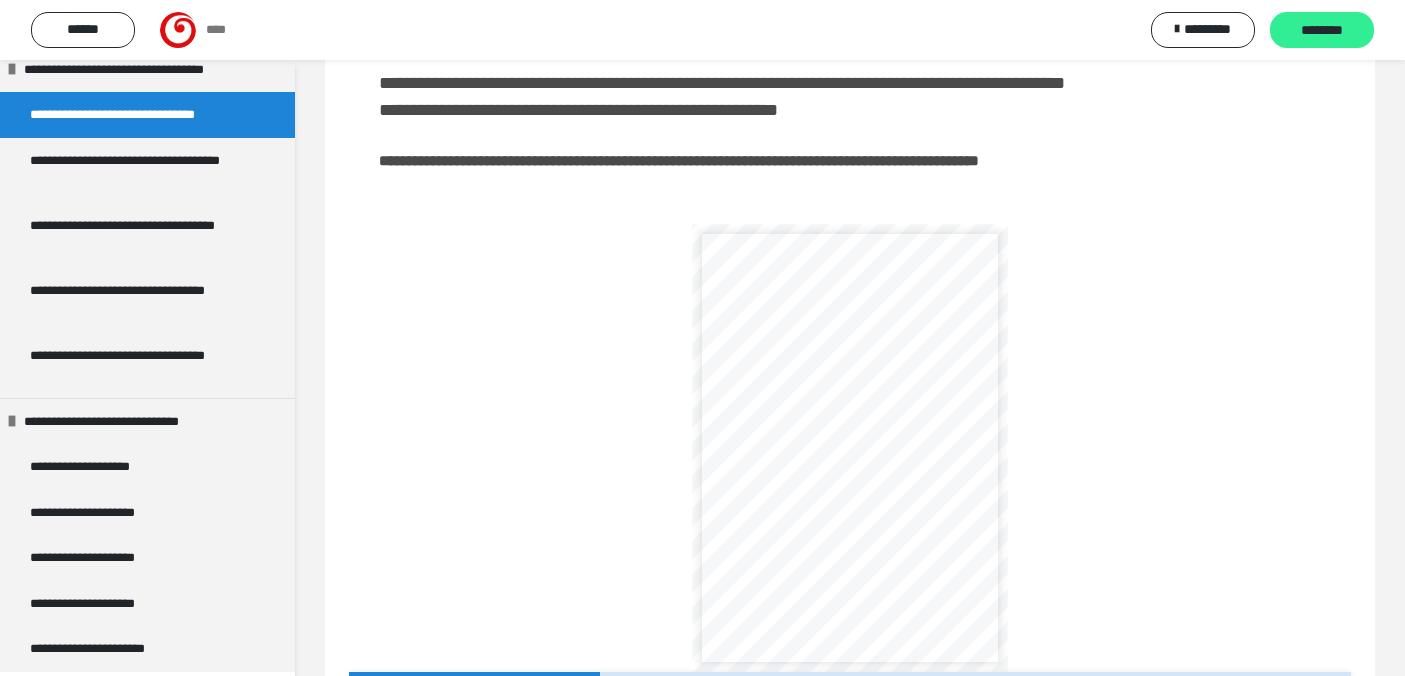 click on "********" at bounding box center [1322, 31] 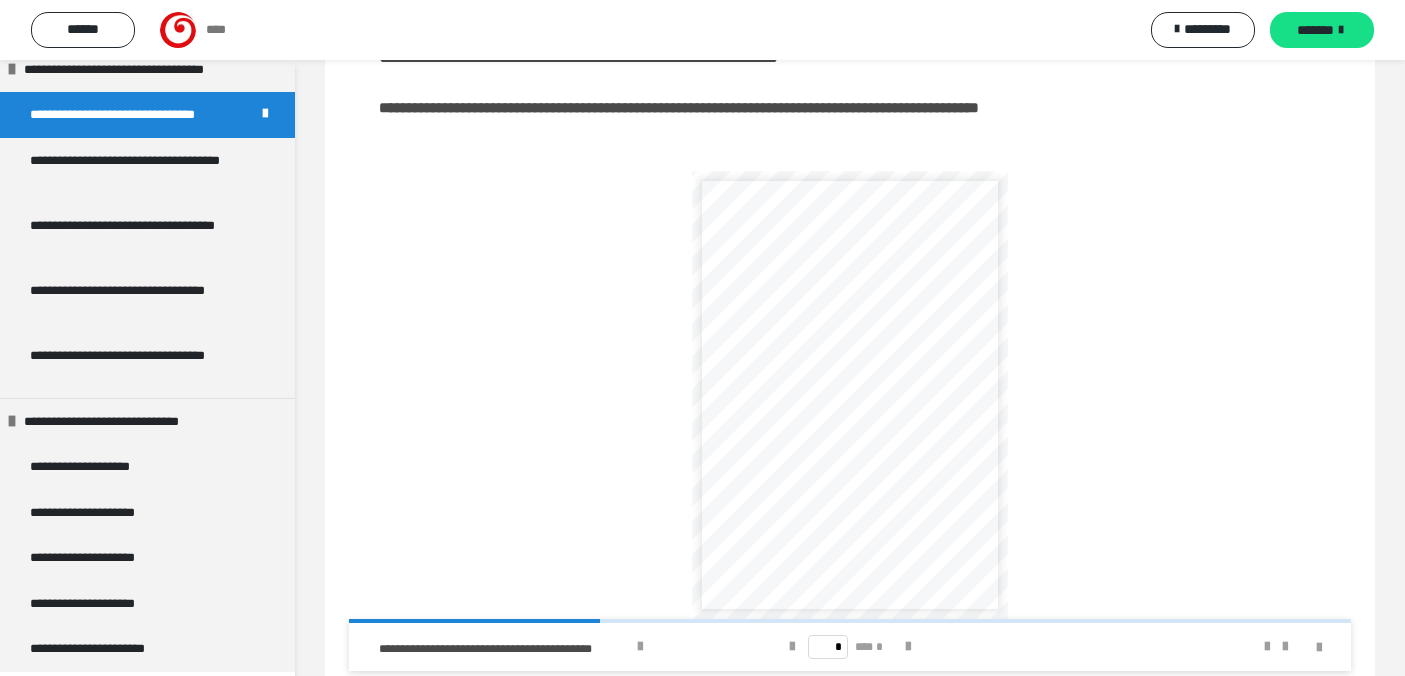 scroll, scrollTop: 786, scrollLeft: 0, axis: vertical 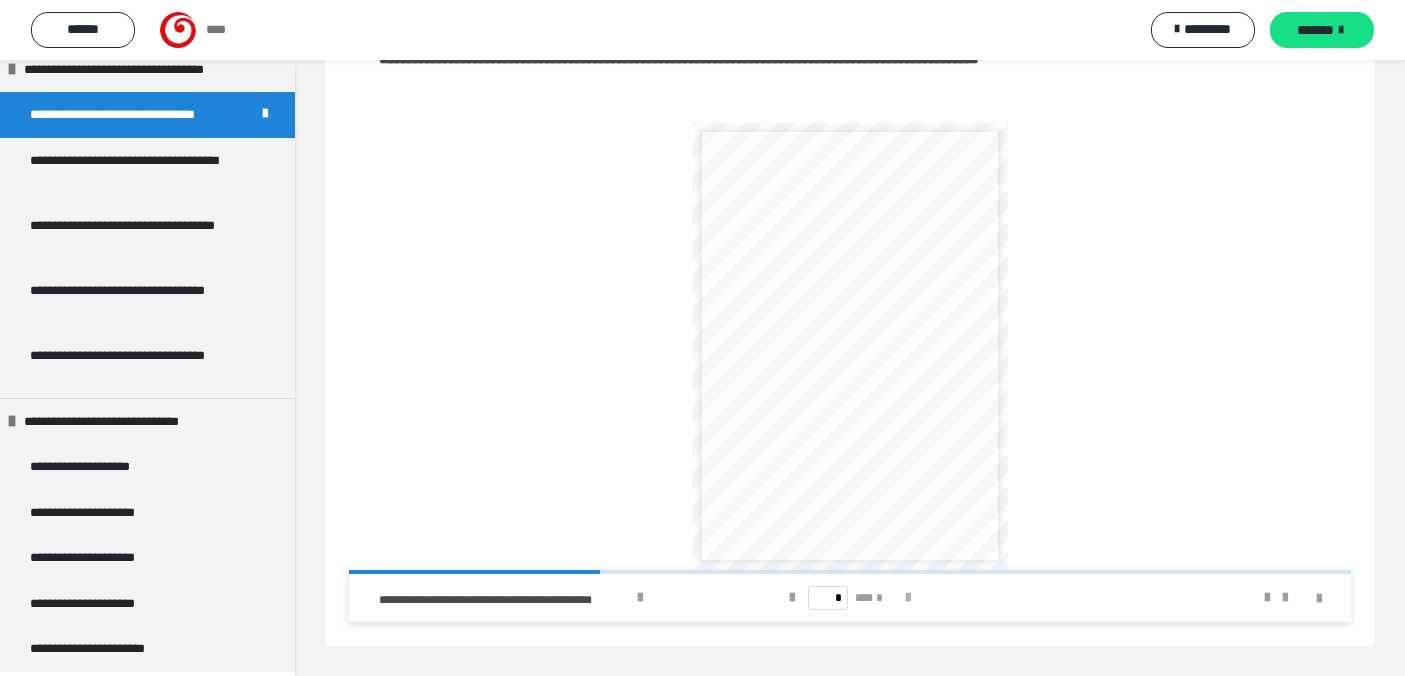 click at bounding box center (908, 598) 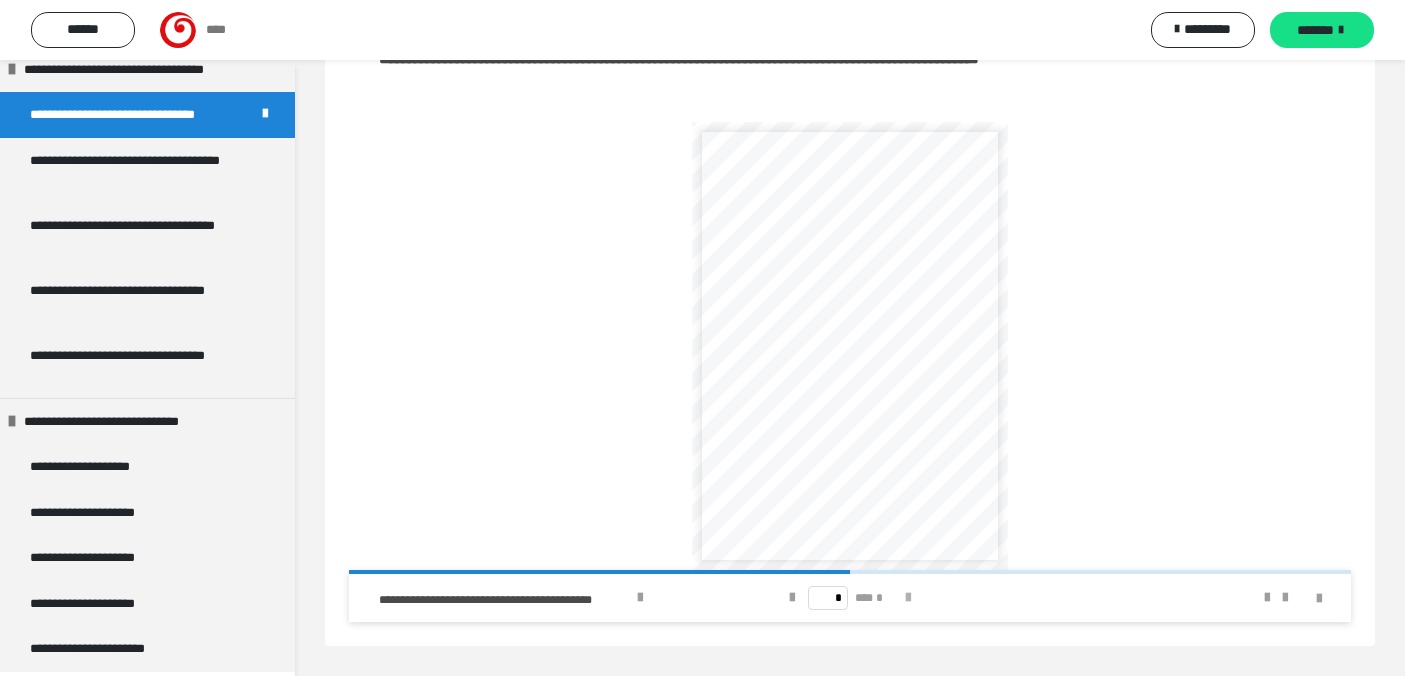 click at bounding box center [908, 598] 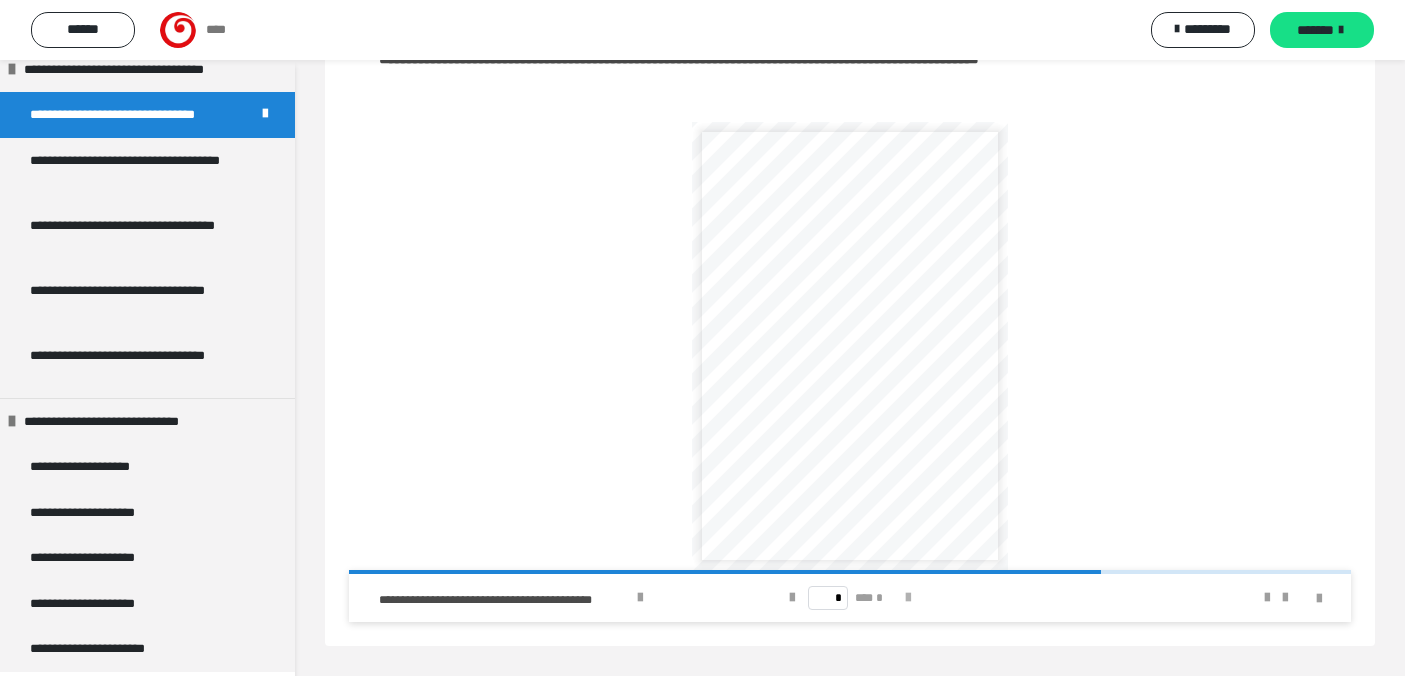 click at bounding box center (908, 598) 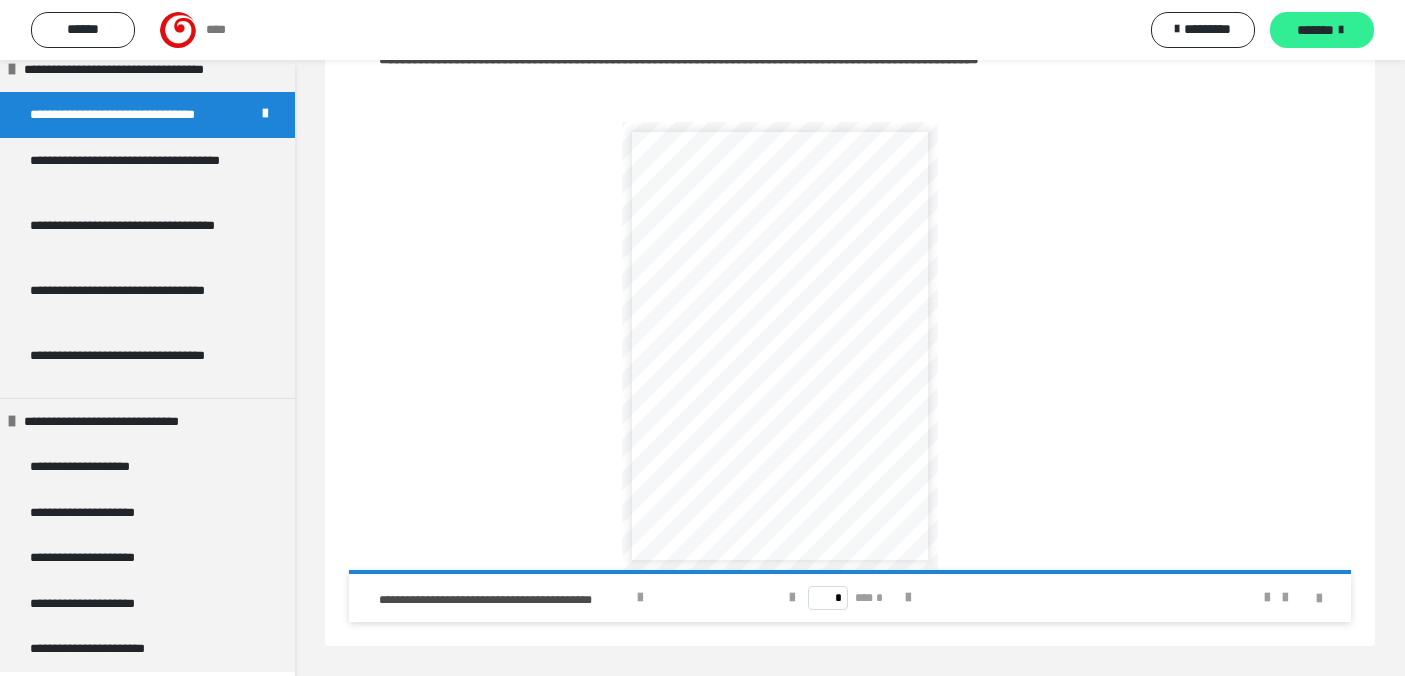 click on "*******" at bounding box center (1322, 30) 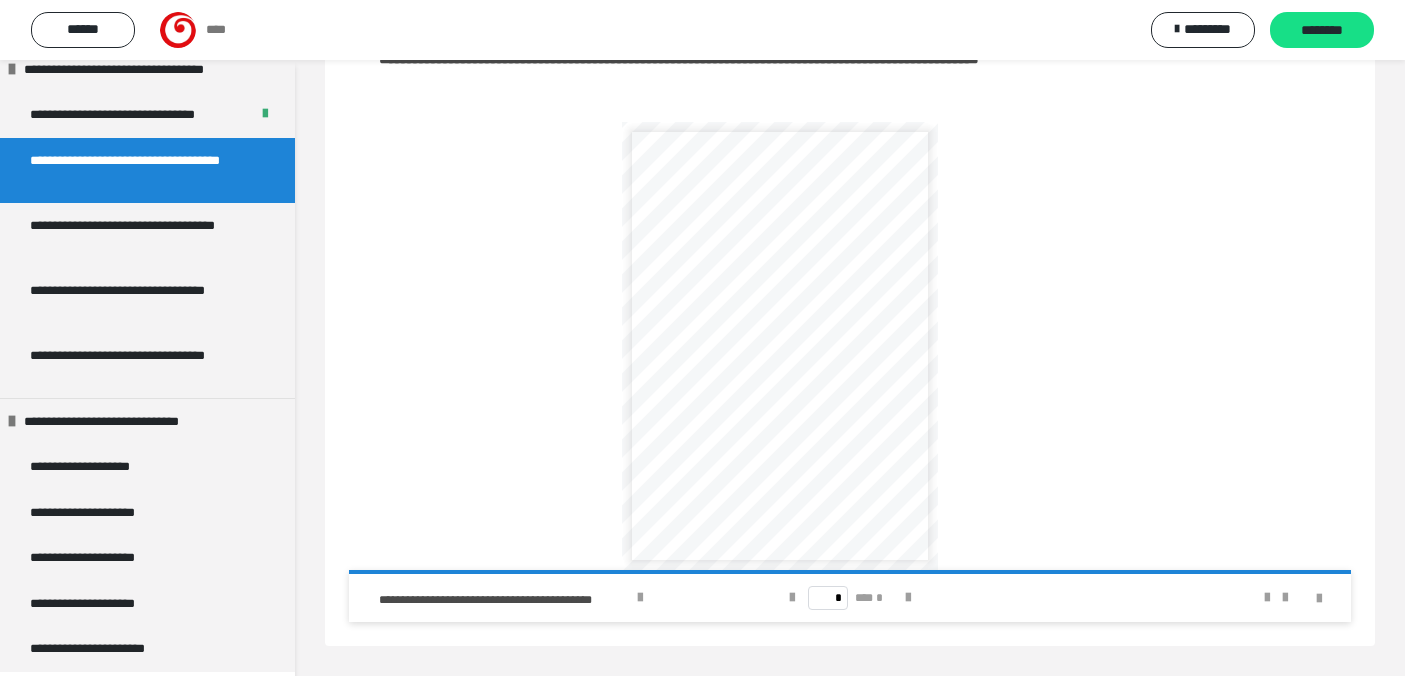 scroll, scrollTop: 296, scrollLeft: 0, axis: vertical 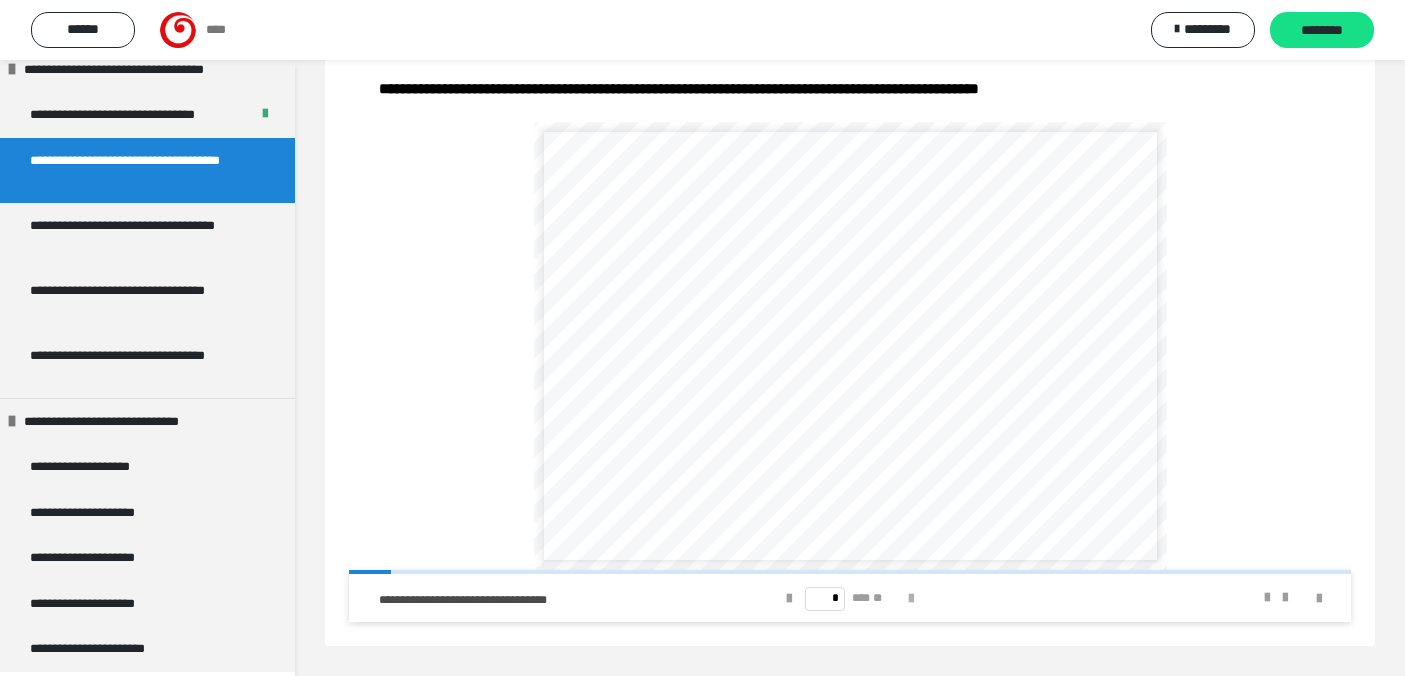 click at bounding box center [911, 599] 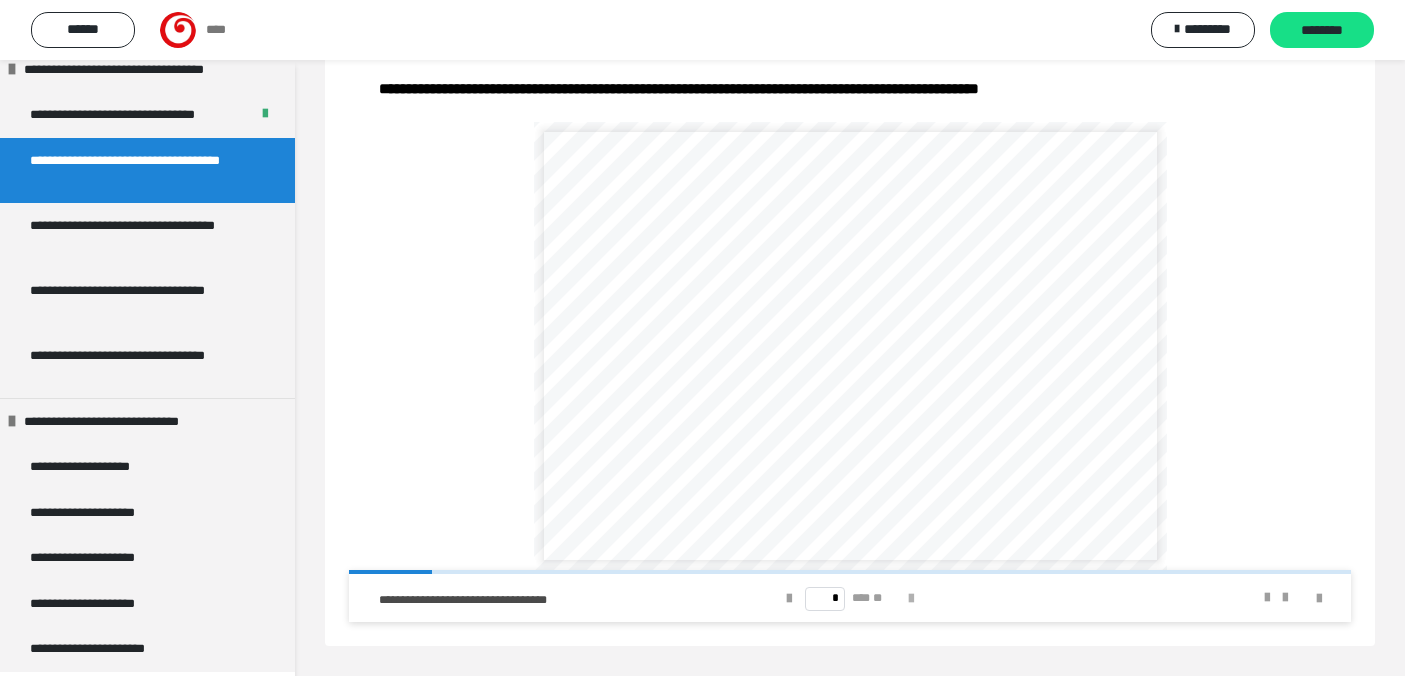 click at bounding box center (911, 599) 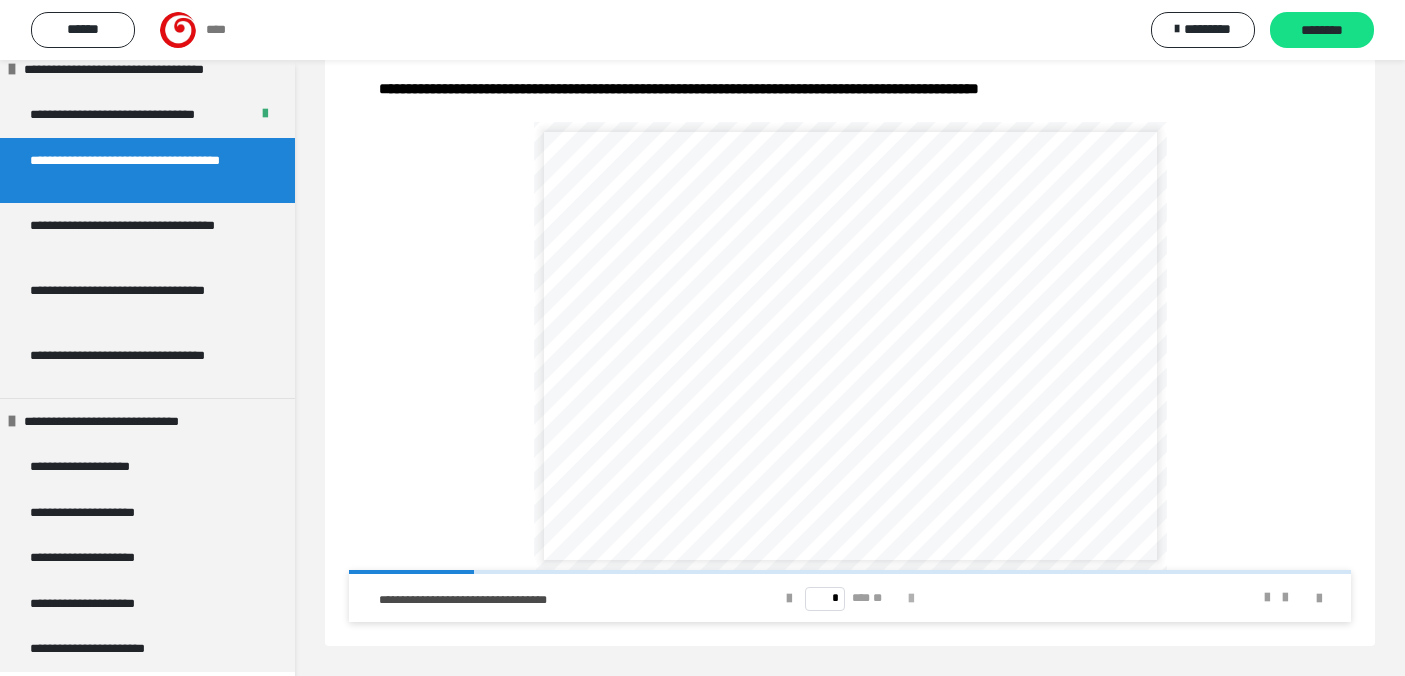 click at bounding box center (911, 599) 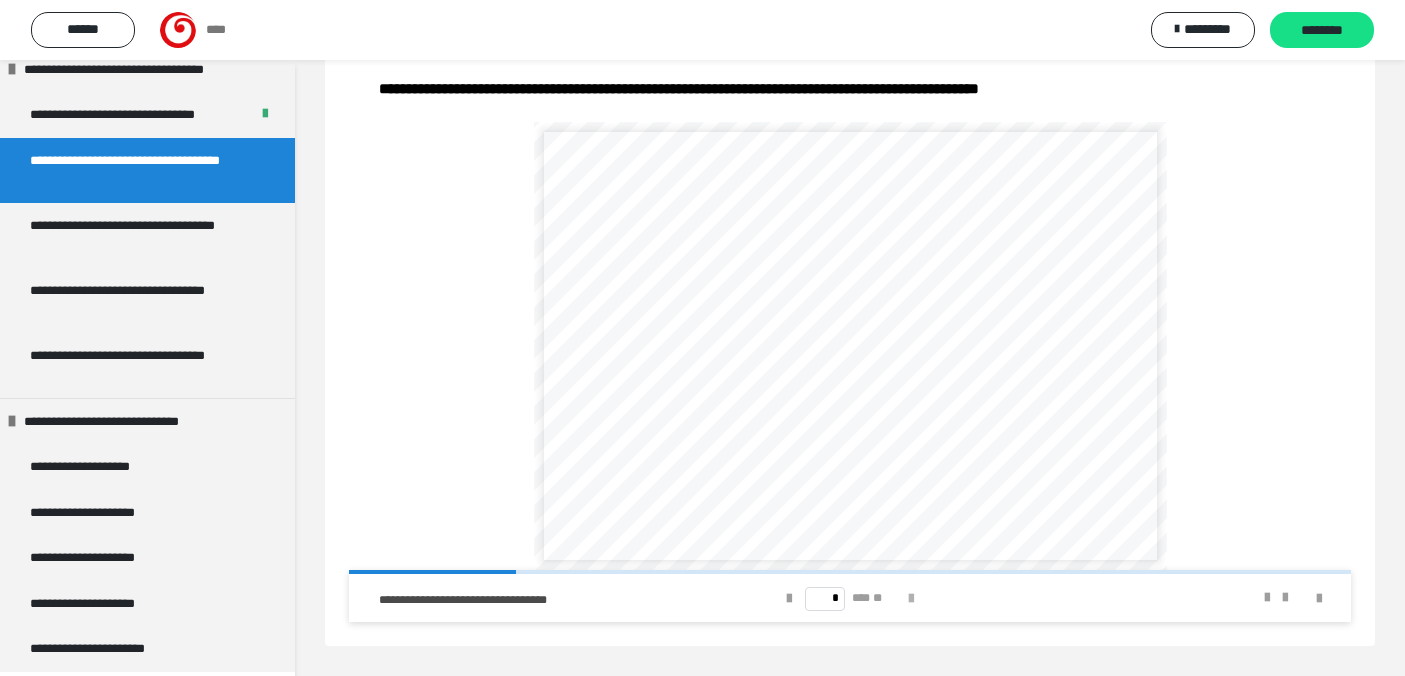 click at bounding box center (911, 599) 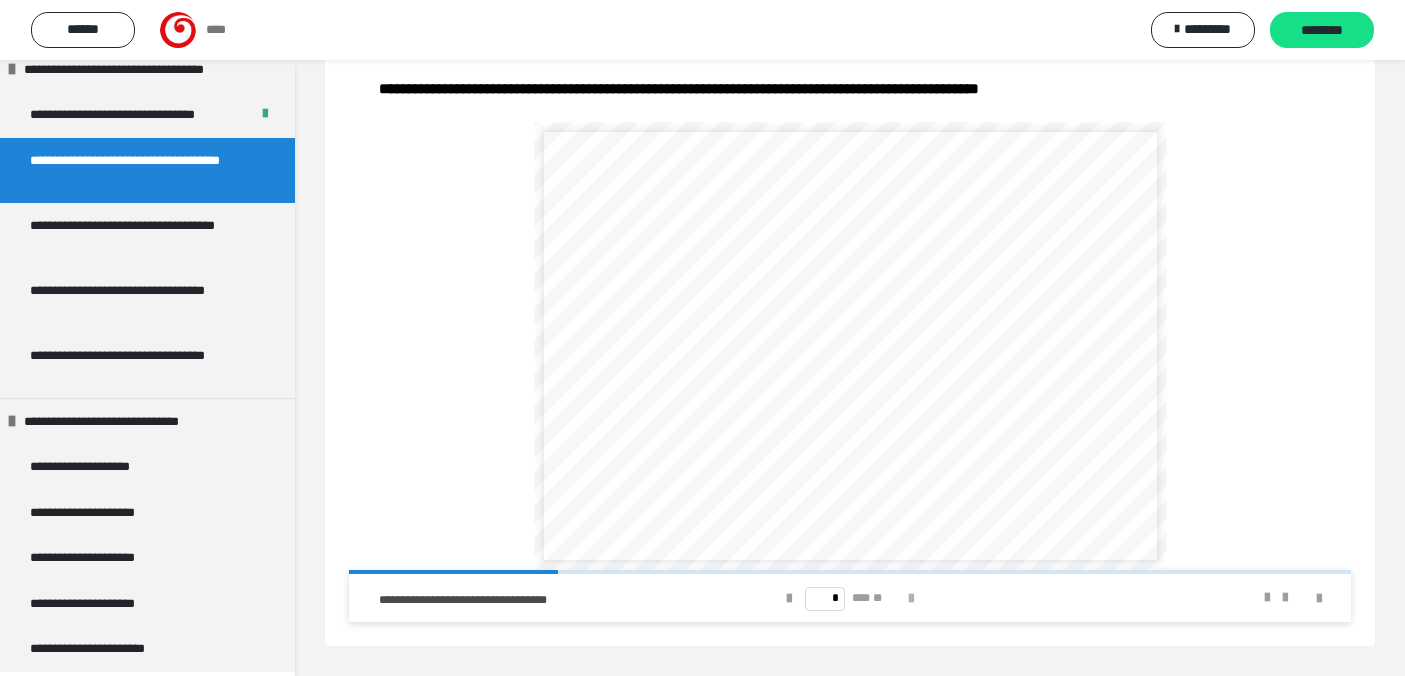 click at bounding box center [911, 599] 